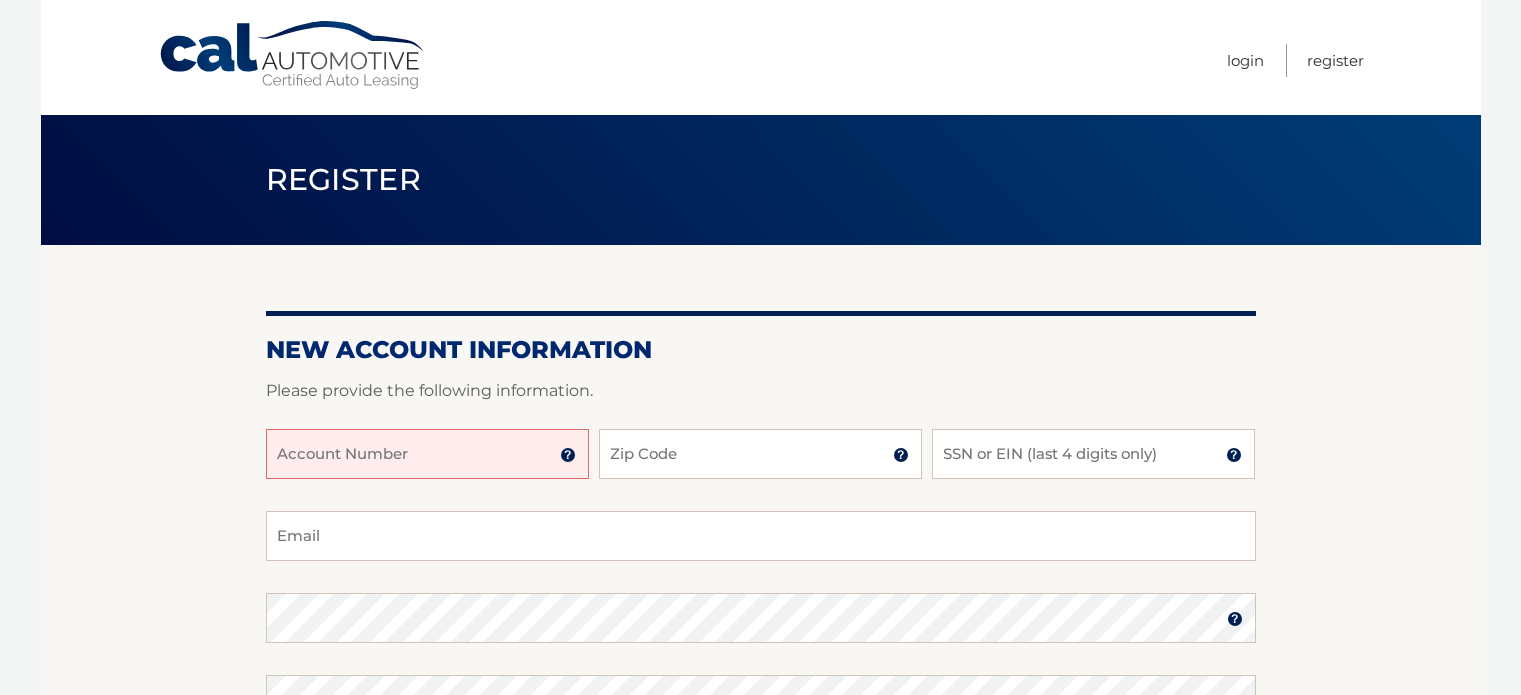 scroll, scrollTop: 0, scrollLeft: 0, axis: both 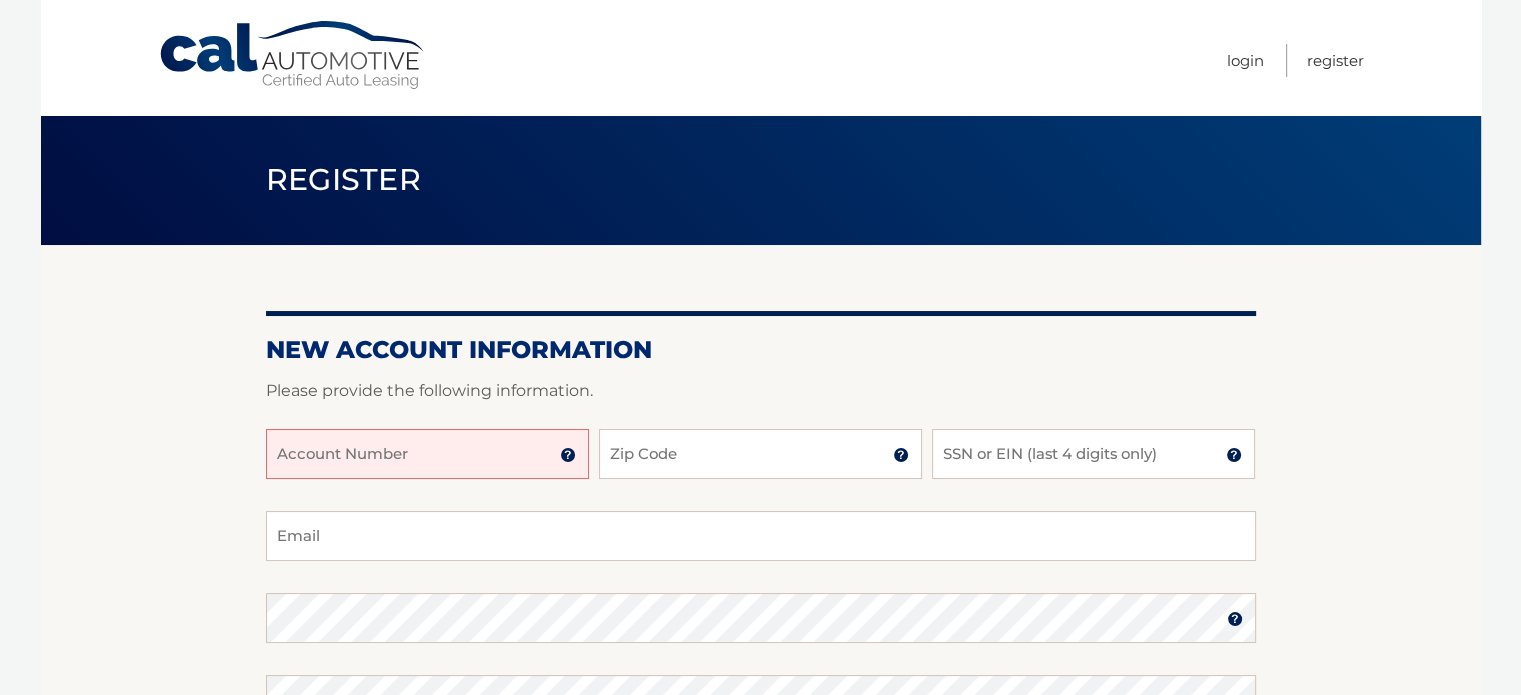 click on "Account Number" at bounding box center [427, 454] 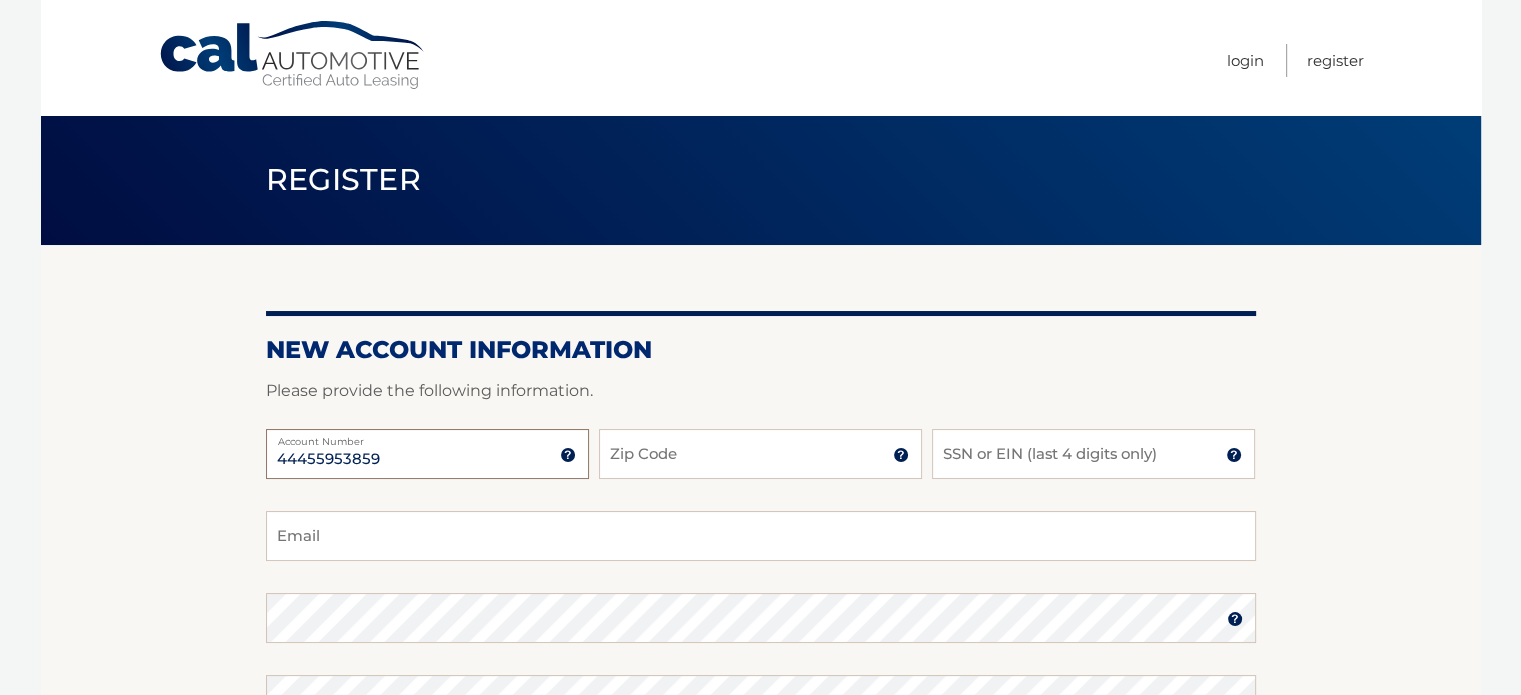 type on "44455953859" 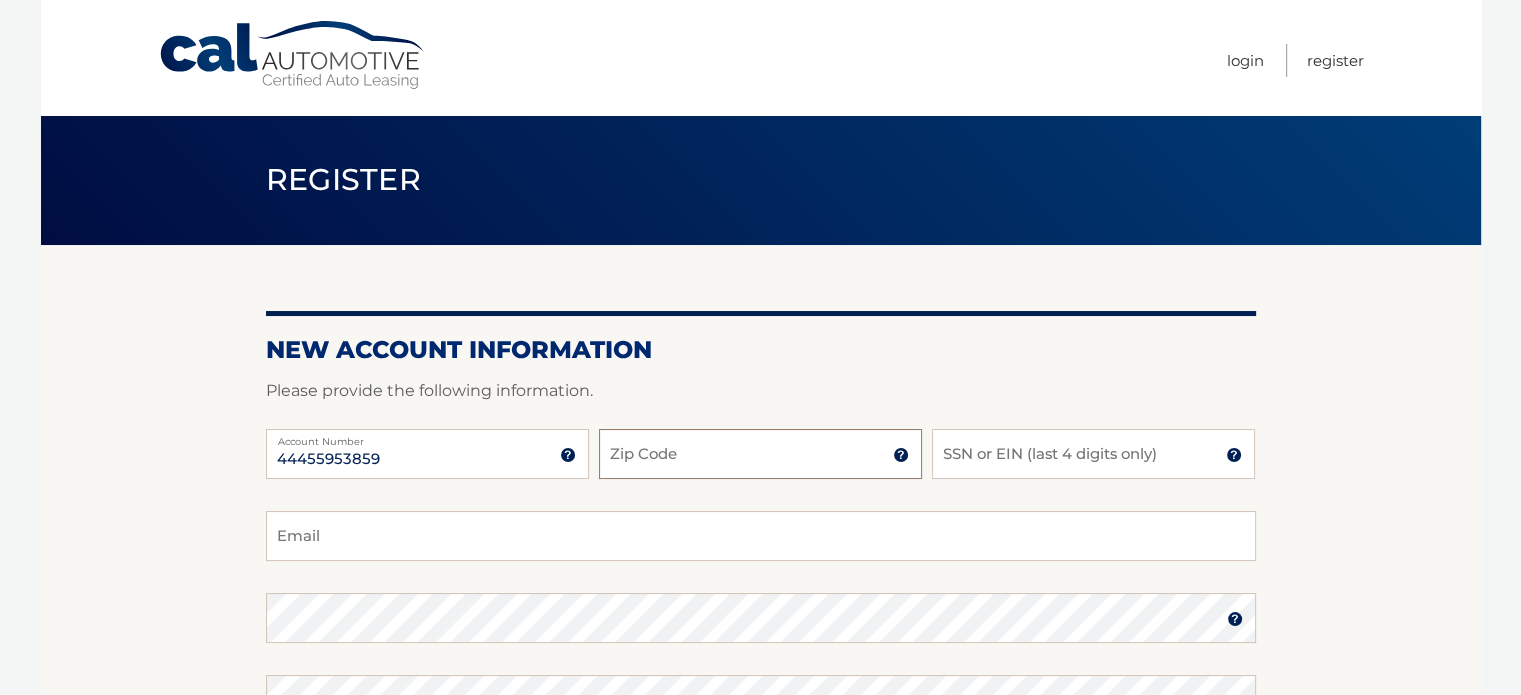 click on "Zip Code" at bounding box center (760, 454) 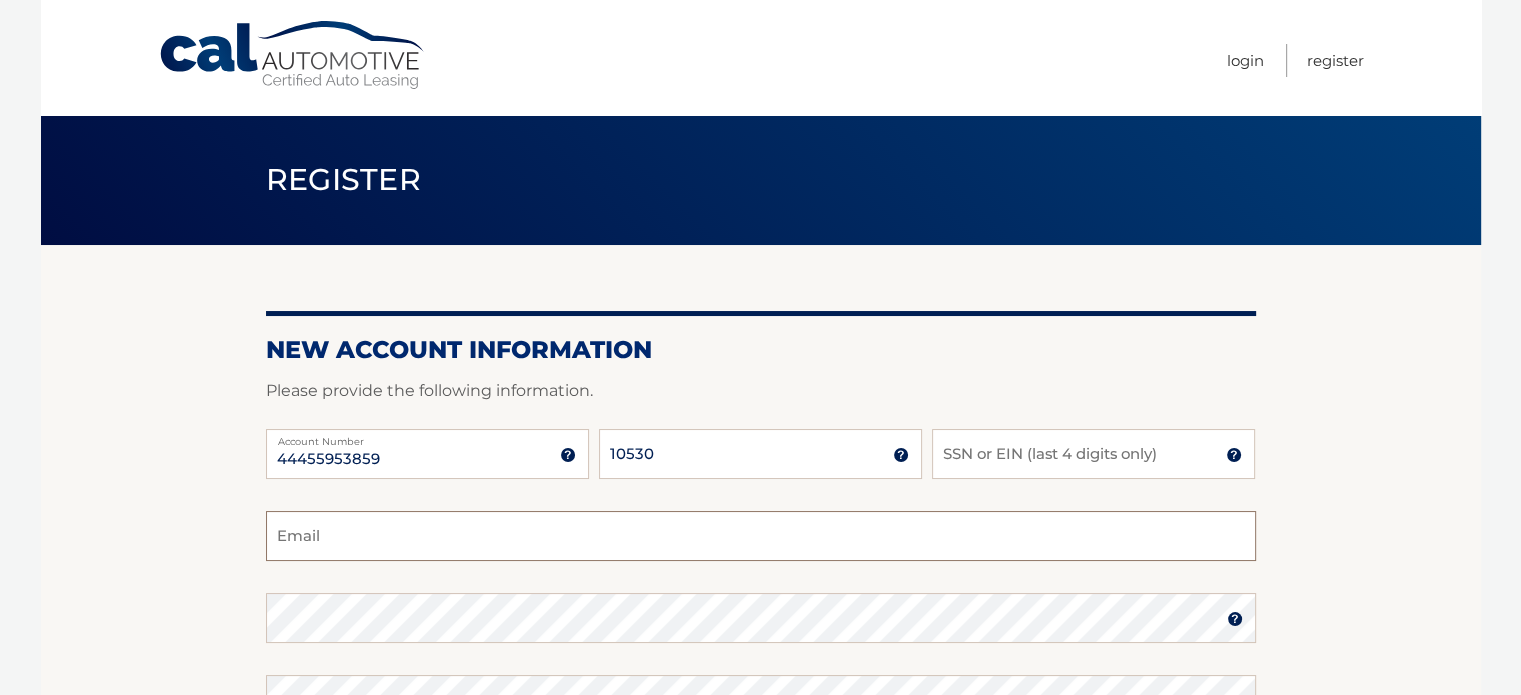 type on "jdmcas@aol.com" 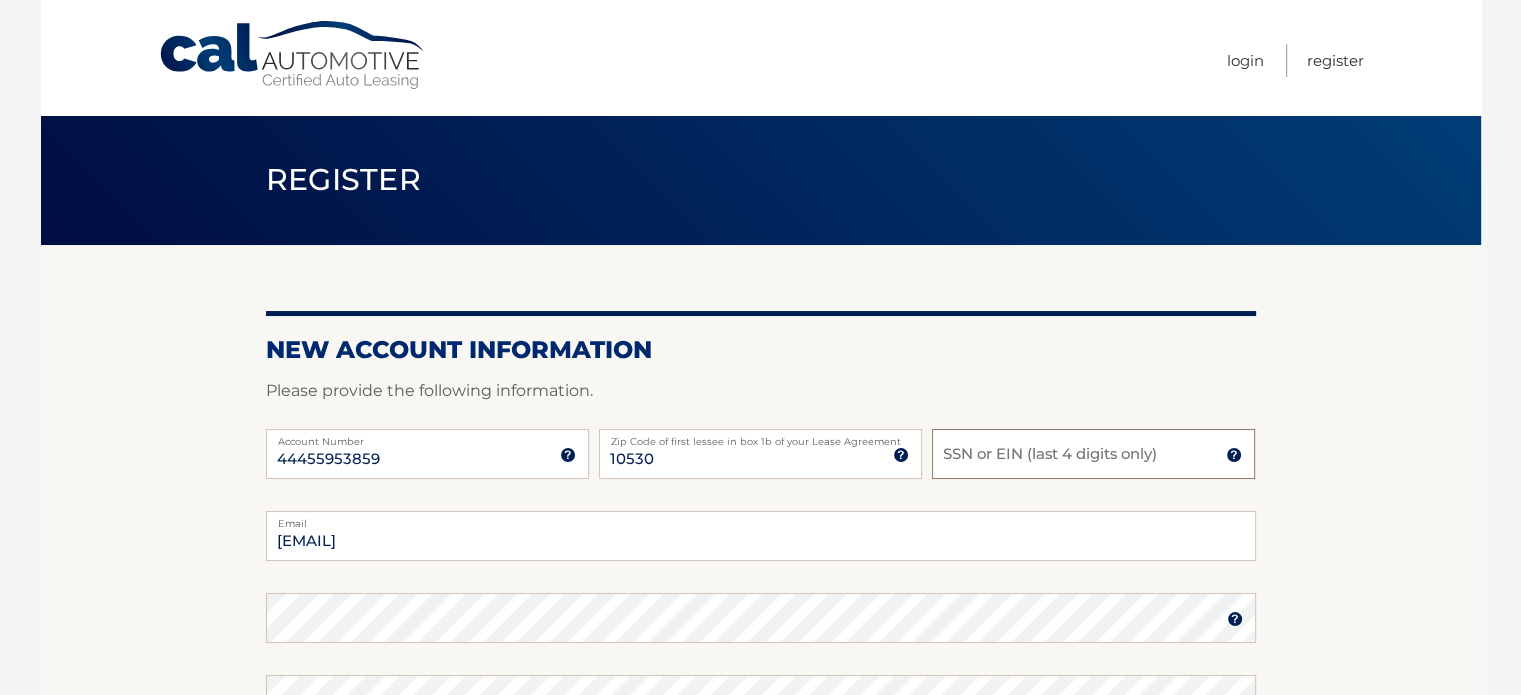 click on "SSN or EIN (last 4 digits only)" at bounding box center (1093, 454) 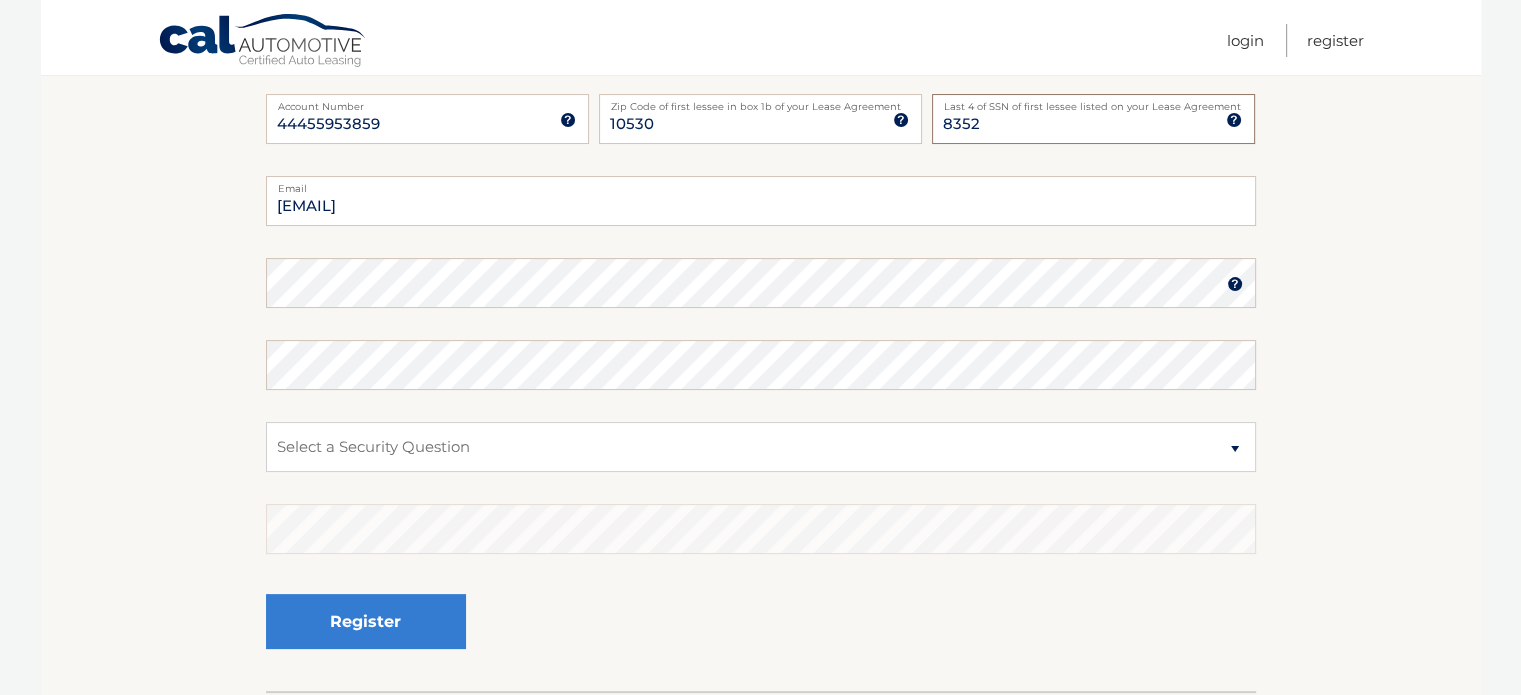 scroll, scrollTop: 360, scrollLeft: 0, axis: vertical 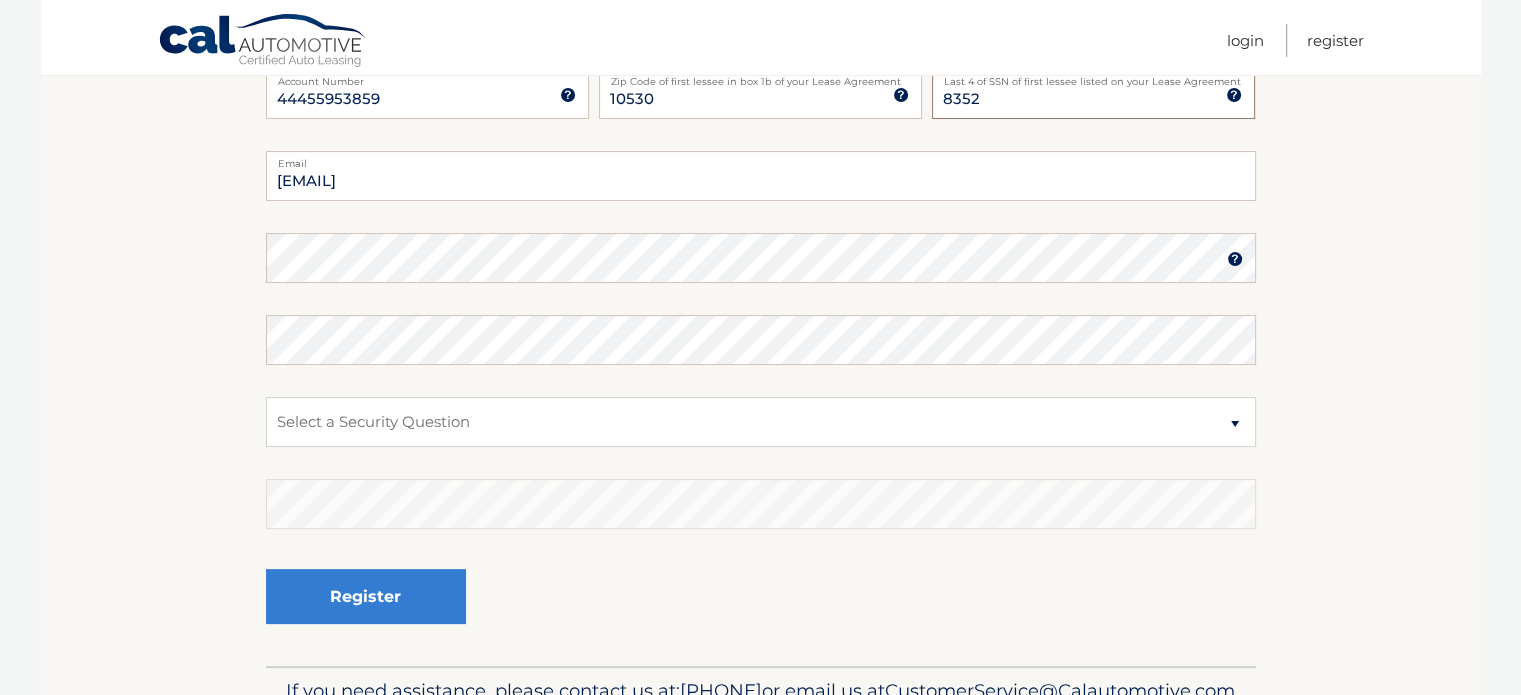 type on "8352" 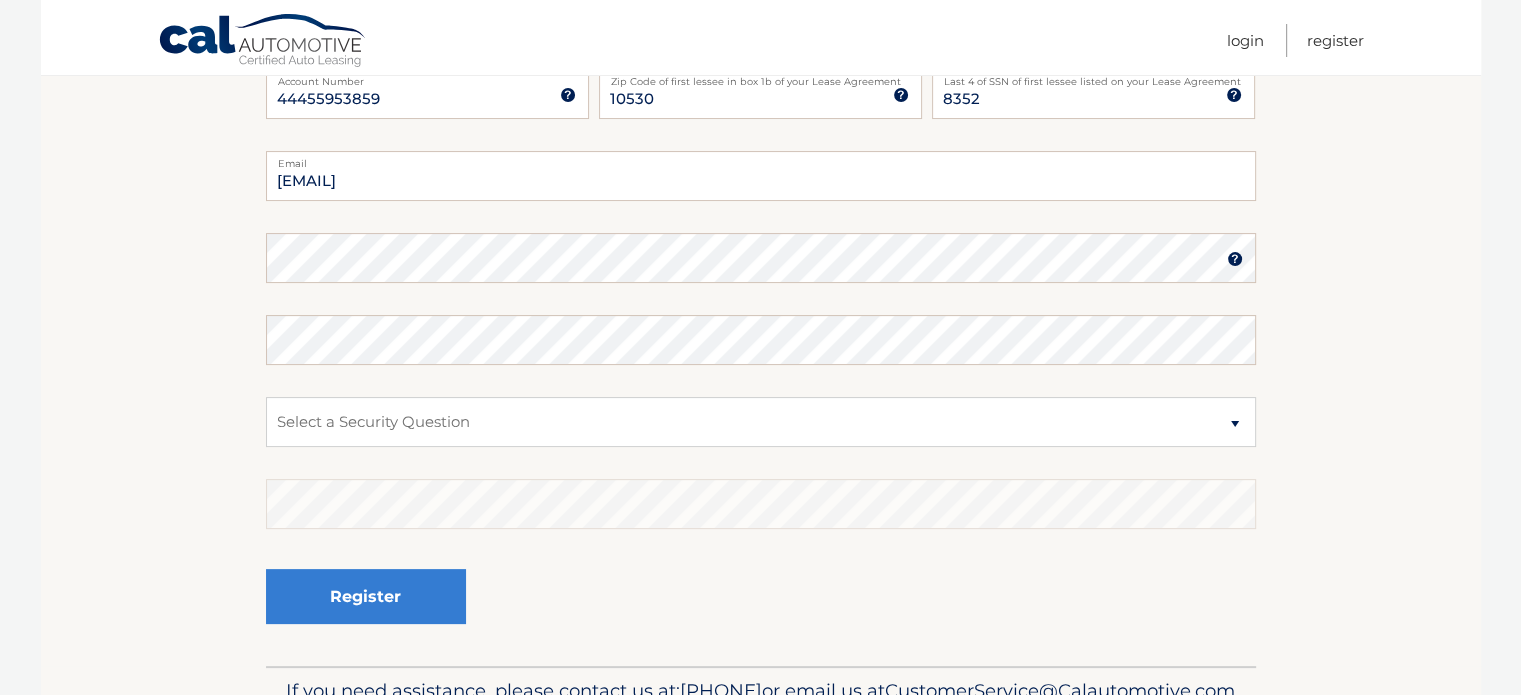 click at bounding box center (1235, 259) 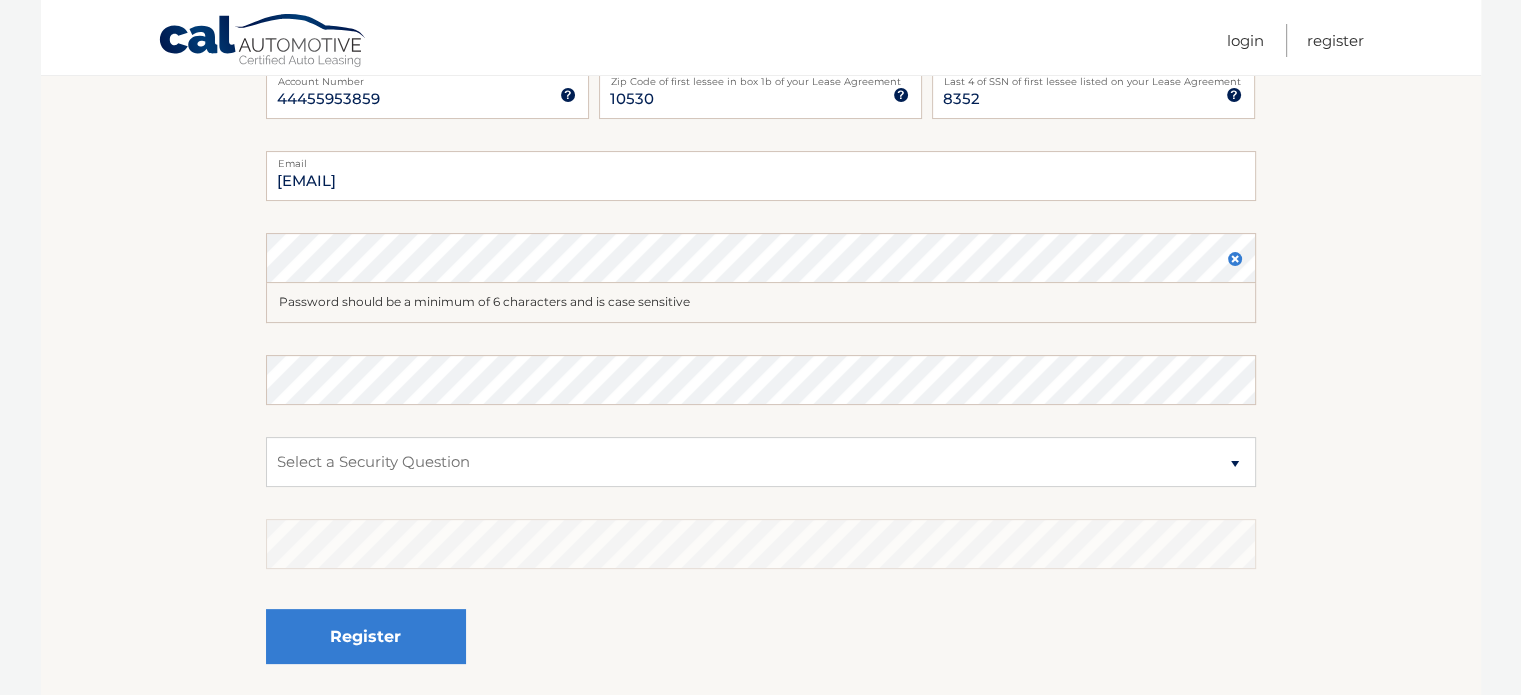 click at bounding box center [1235, 259] 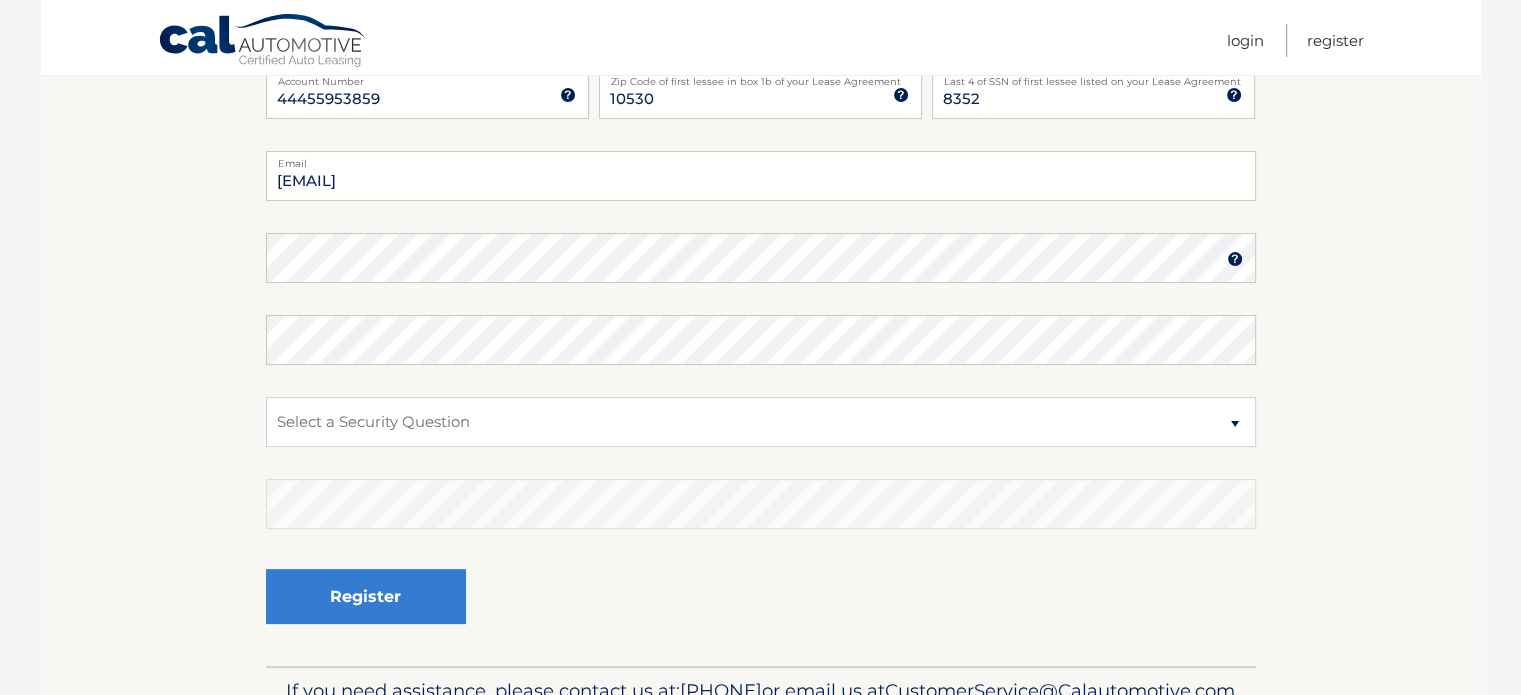 click at bounding box center [1235, 259] 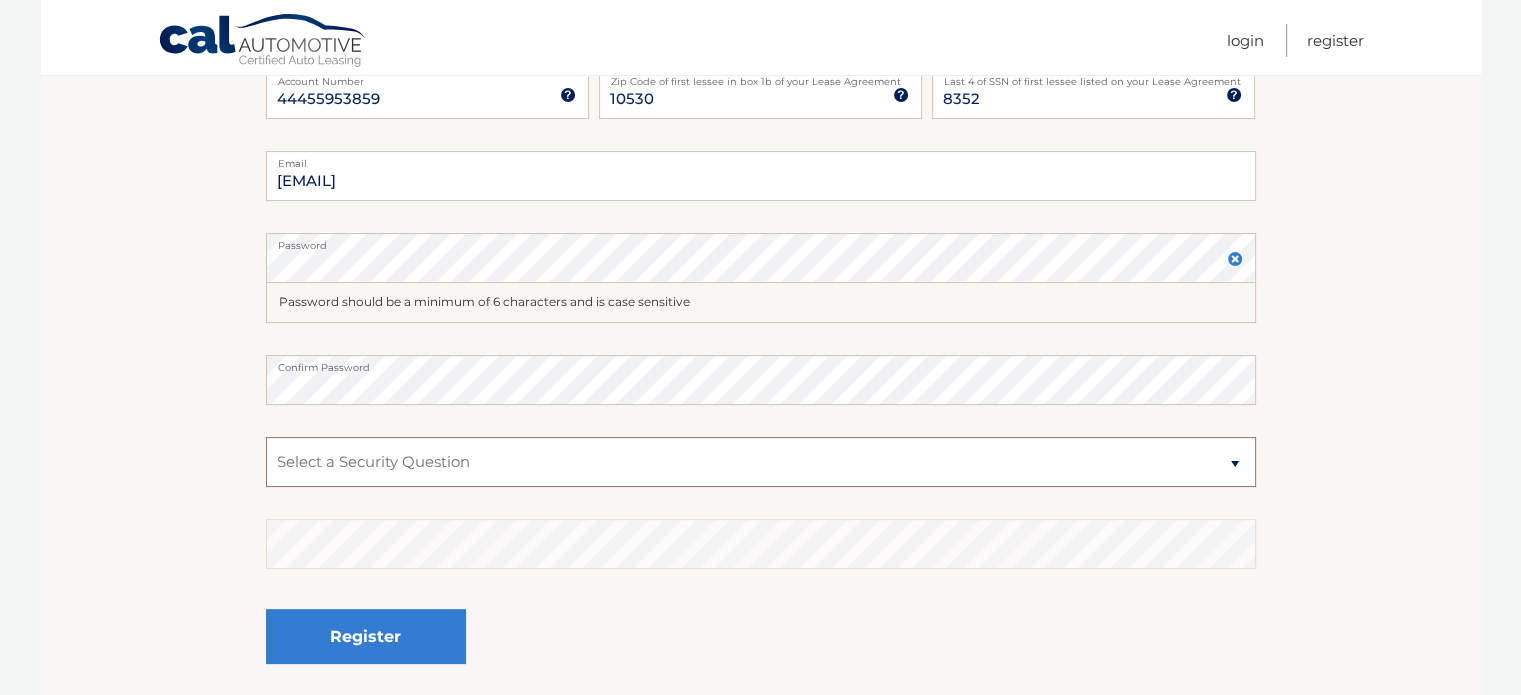 click on "Select a Security Question
What was the name of your elementary school?
What is your mother’s maiden name?
What street did you live on in the third grade?
In what city or town was your first job?
What was your childhood phone number including area code? (e.g., 000-000-0000)" at bounding box center (761, 462) 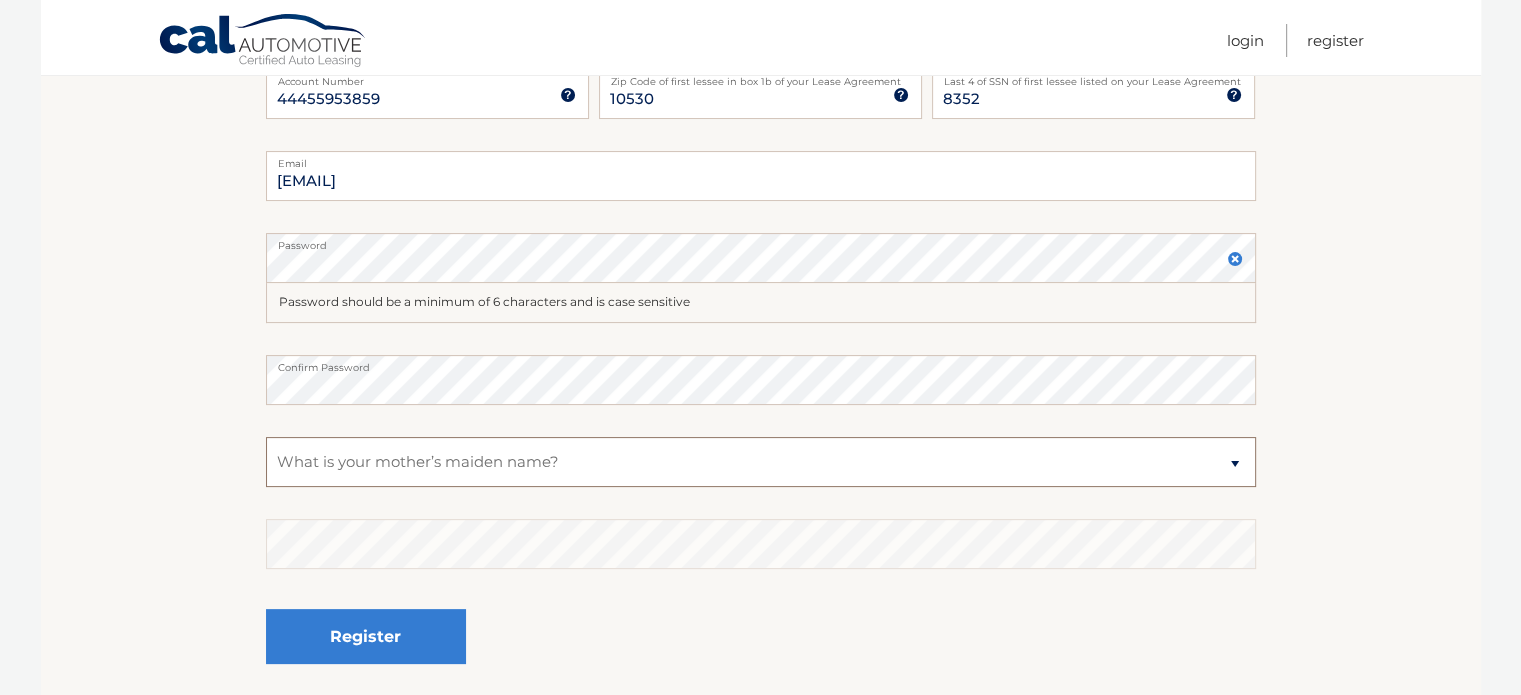 click on "Select a Security Question
What was the name of your elementary school?
What is your mother’s maiden name?
What street did you live on in the third grade?
In what city or town was your first job?
What was your childhood phone number including area code? (e.g., 000-000-0000)" at bounding box center (761, 462) 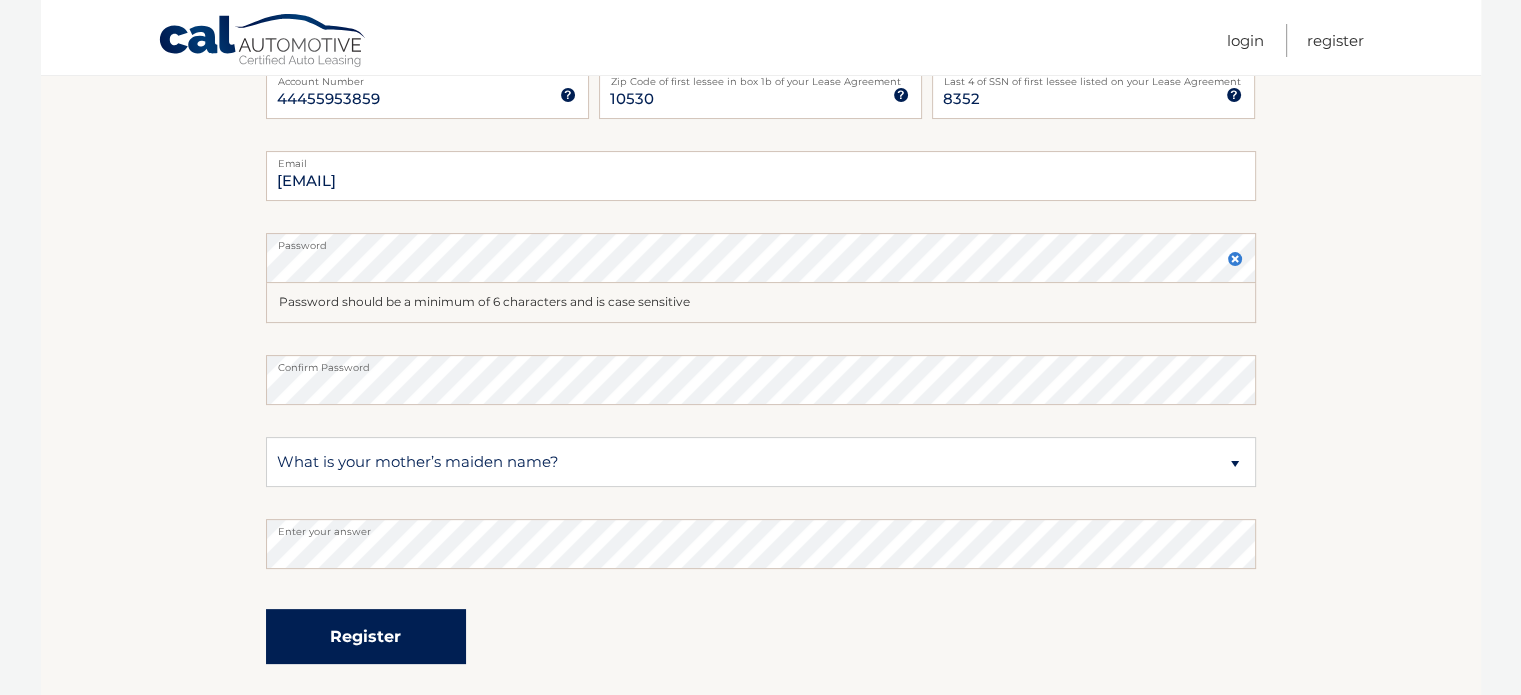click on "Register" at bounding box center [366, 636] 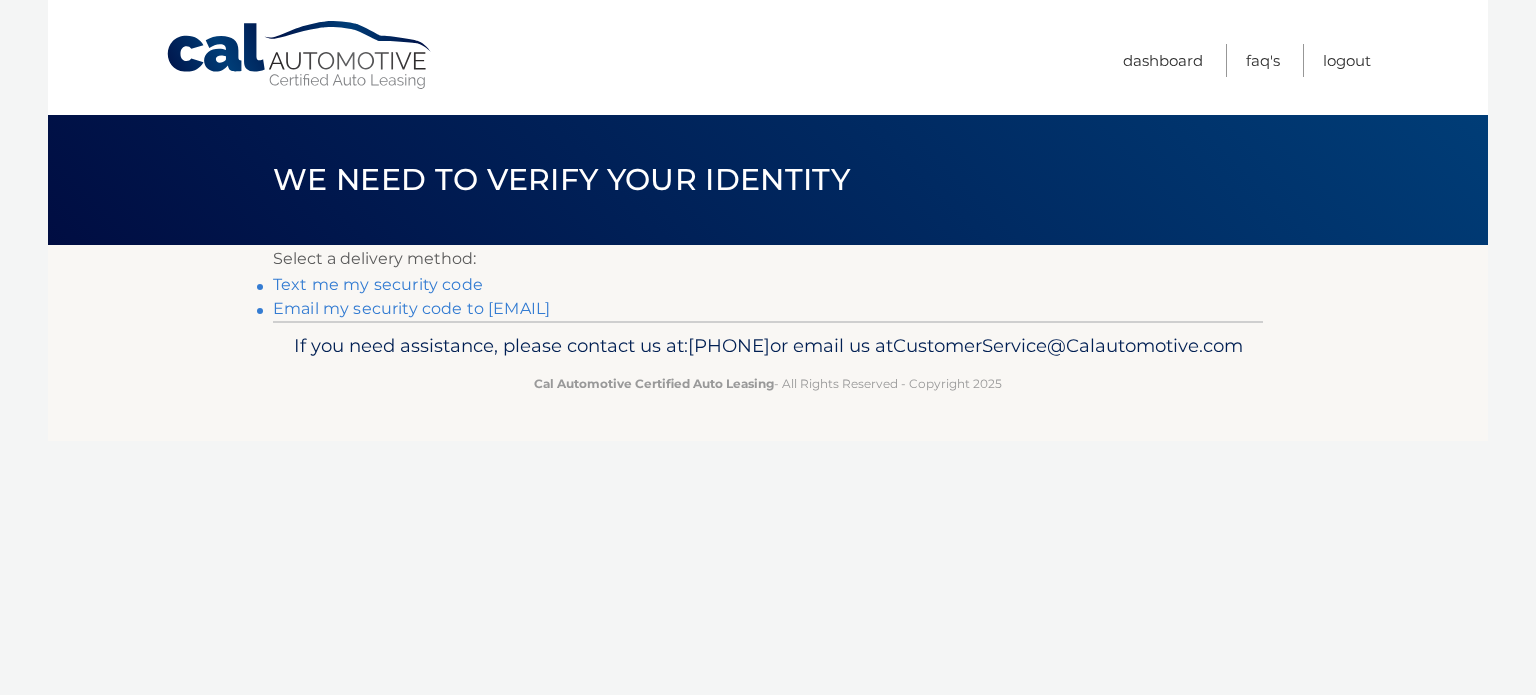 scroll, scrollTop: 0, scrollLeft: 0, axis: both 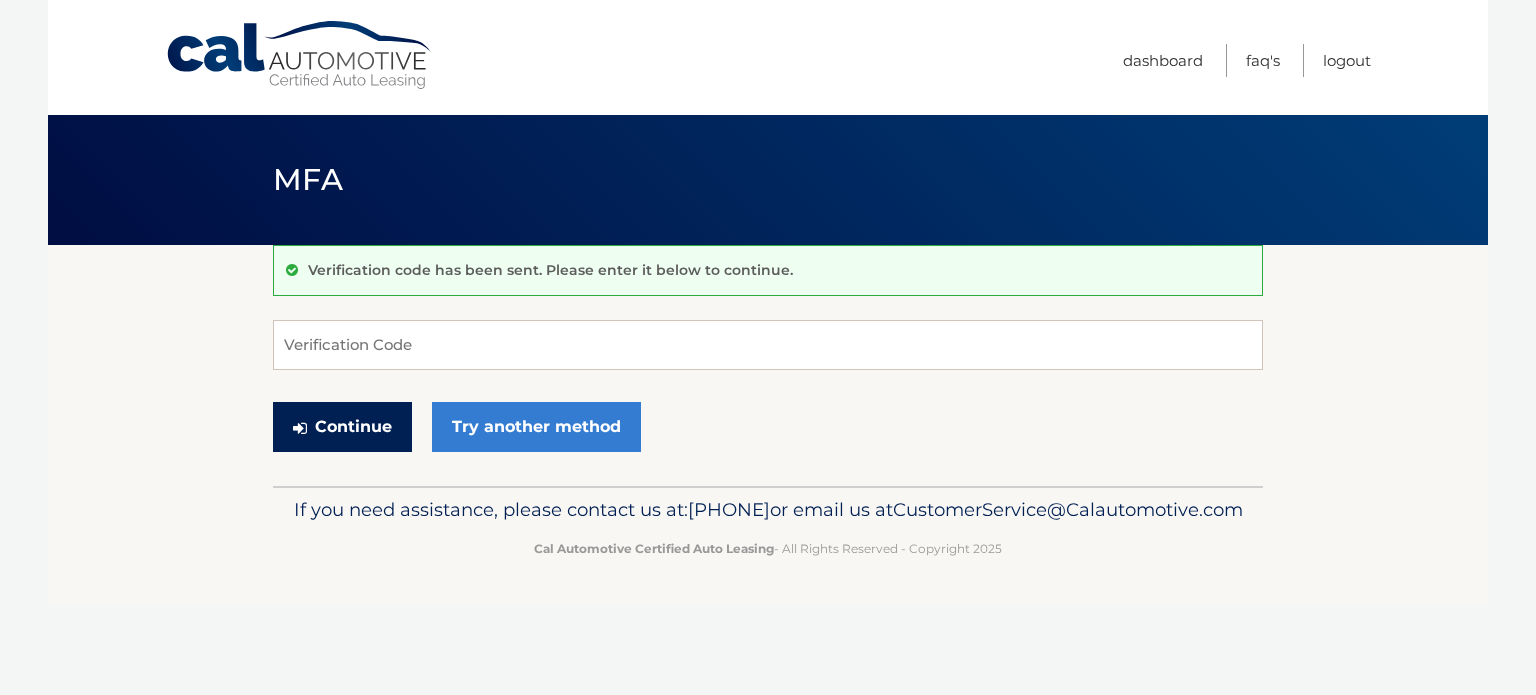 click on "Continue" at bounding box center (342, 427) 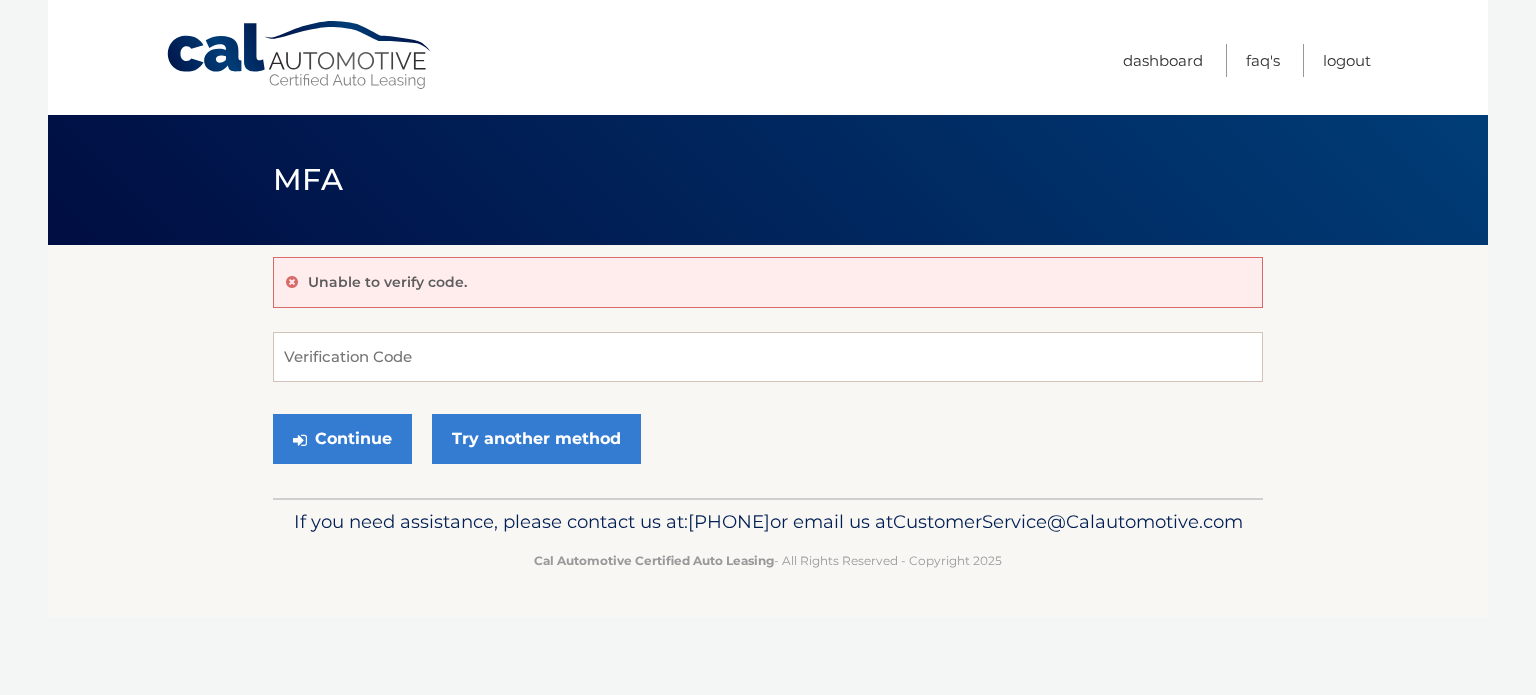 scroll, scrollTop: 0, scrollLeft: 0, axis: both 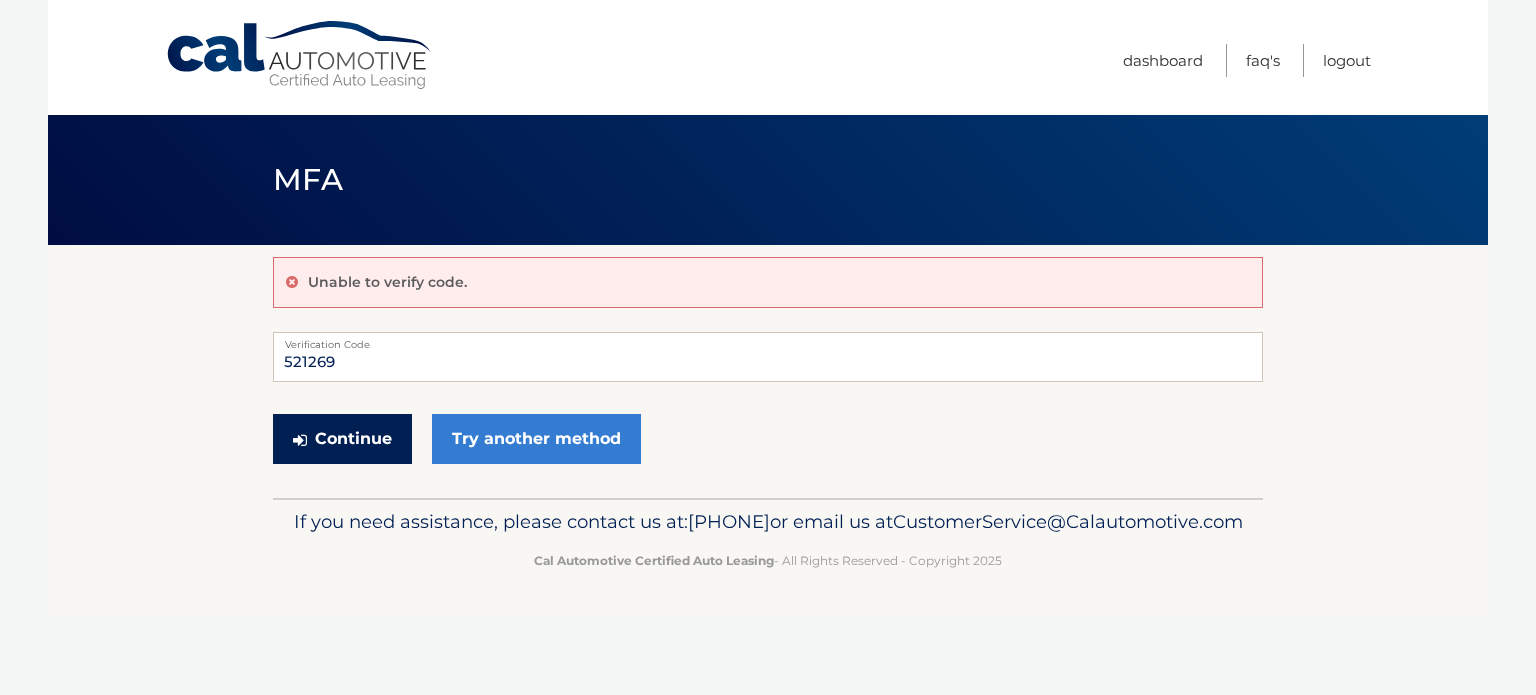 type on "521269" 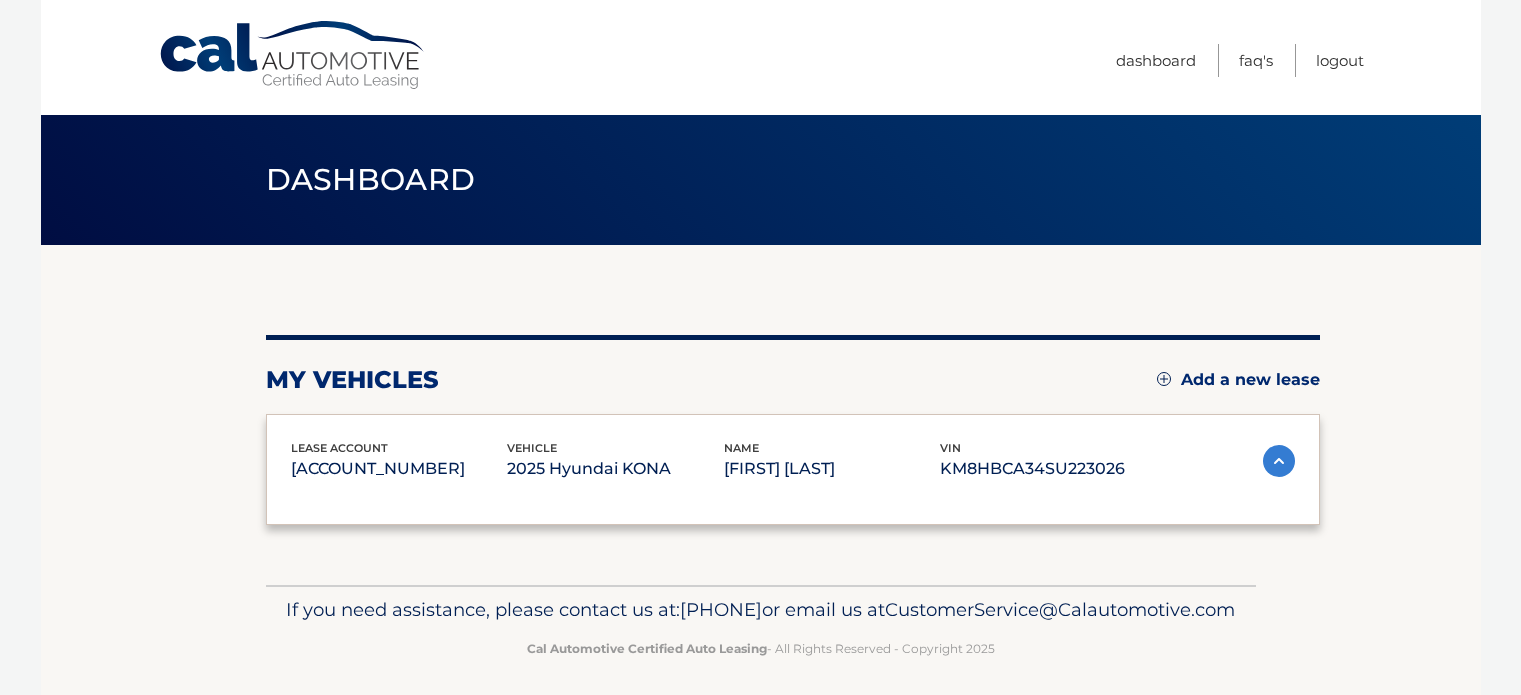scroll, scrollTop: 0, scrollLeft: 0, axis: both 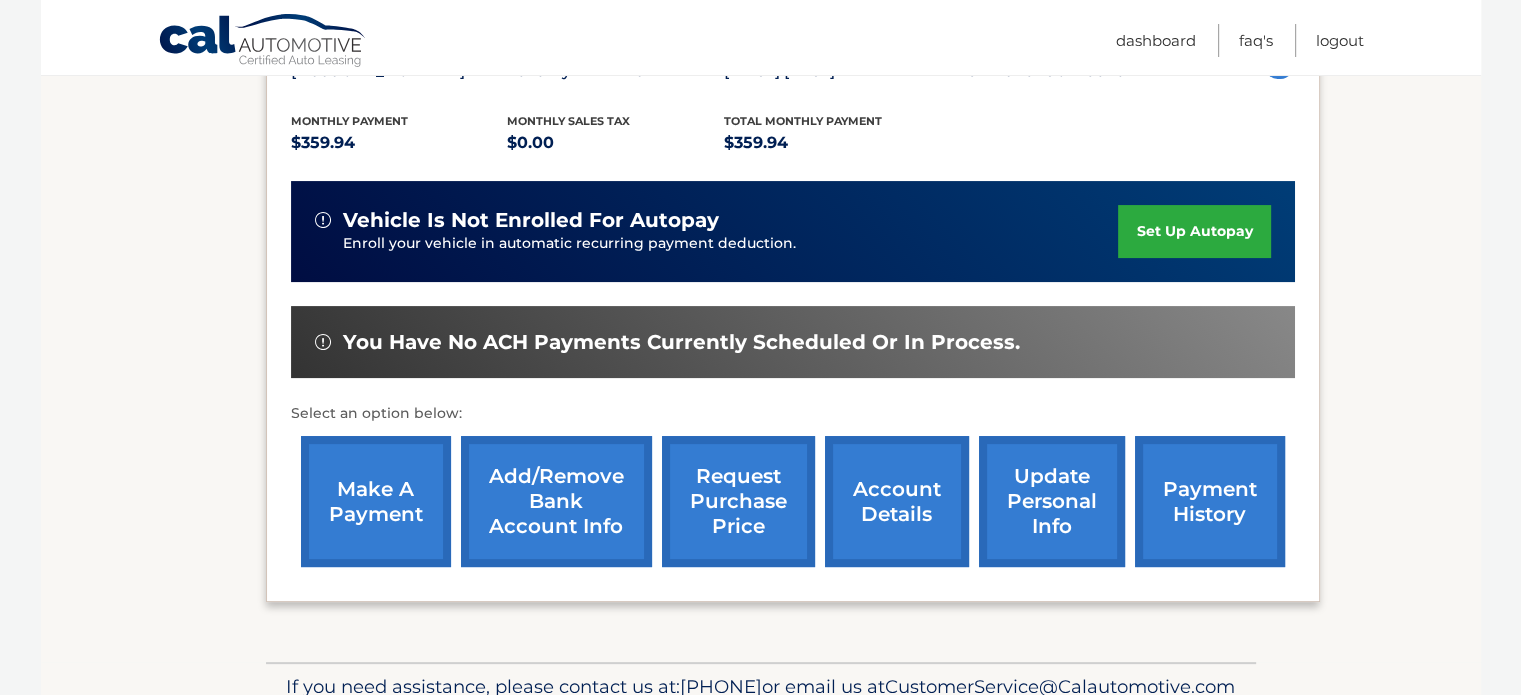click on "payment history" at bounding box center (1210, 501) 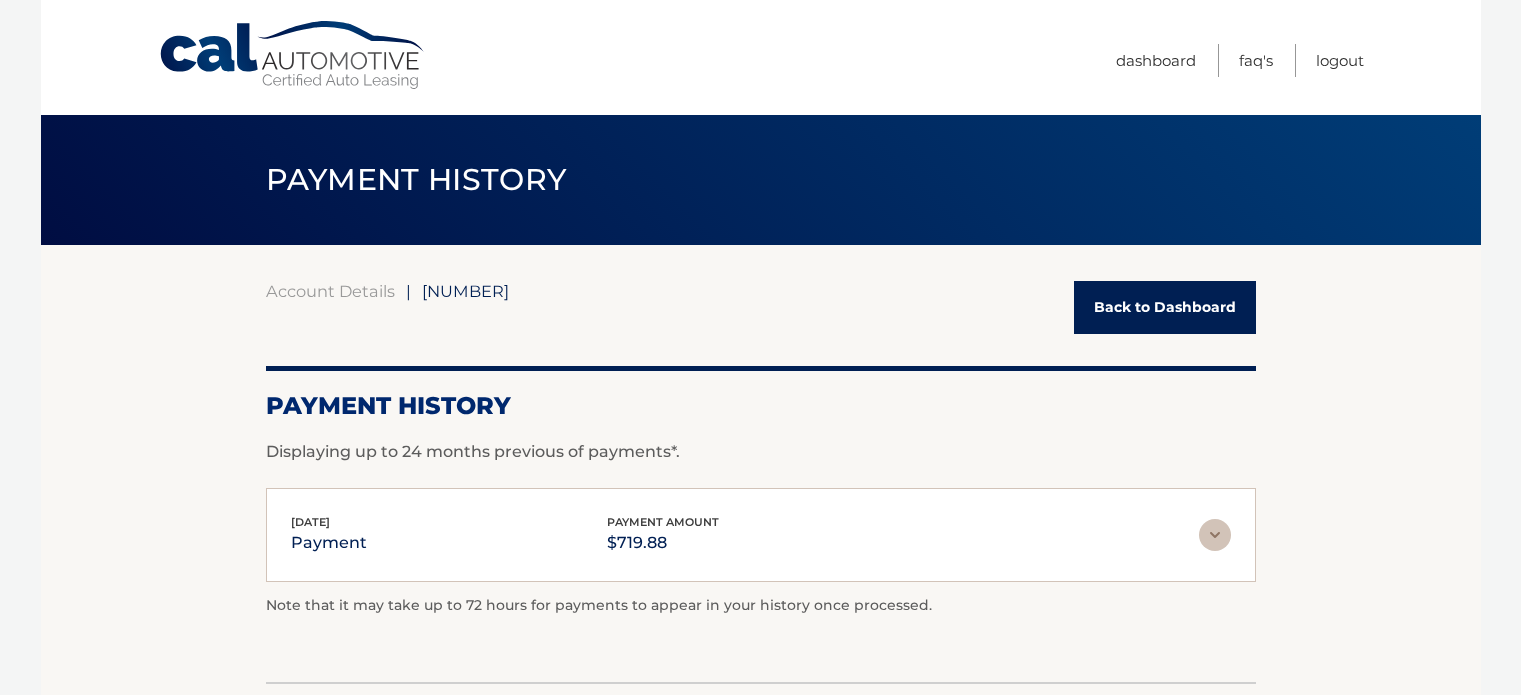 scroll, scrollTop: 0, scrollLeft: 0, axis: both 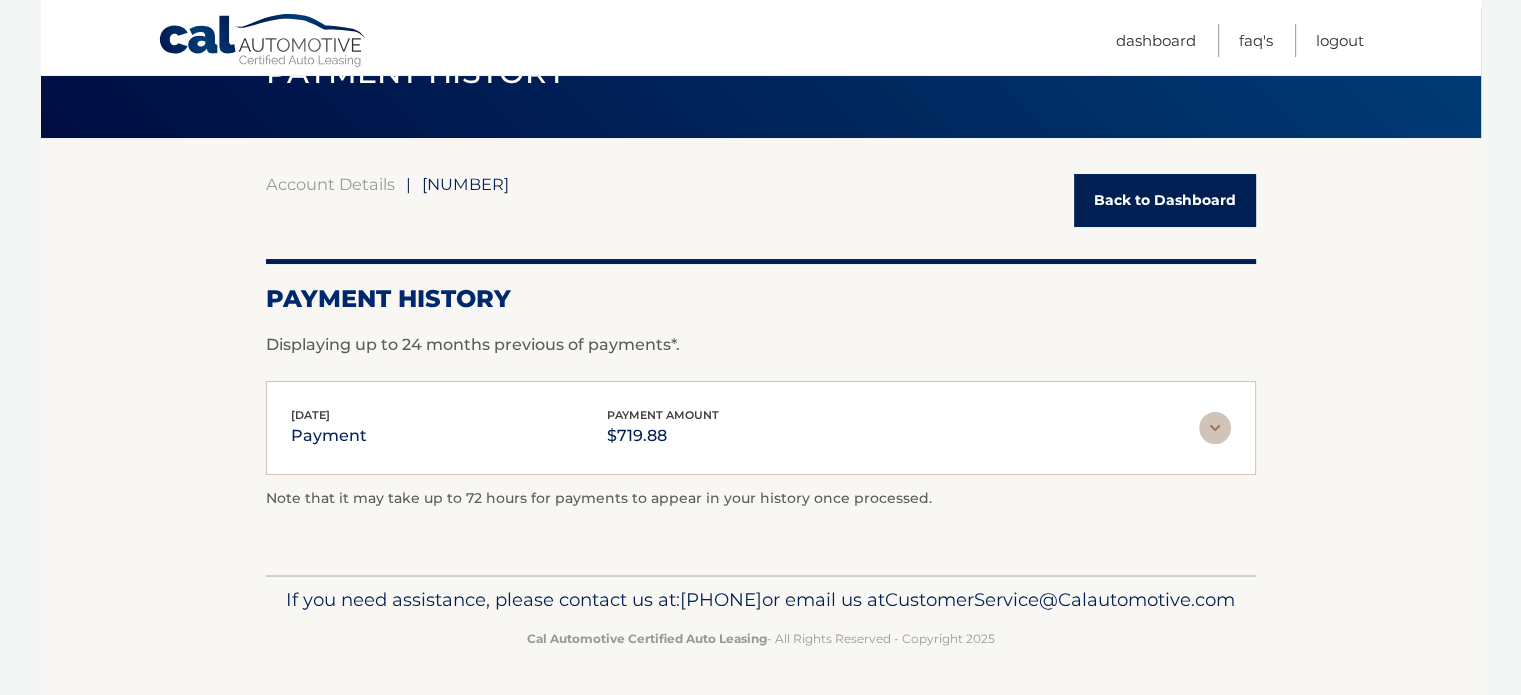 click on "Back to Dashboard" at bounding box center [1165, 200] 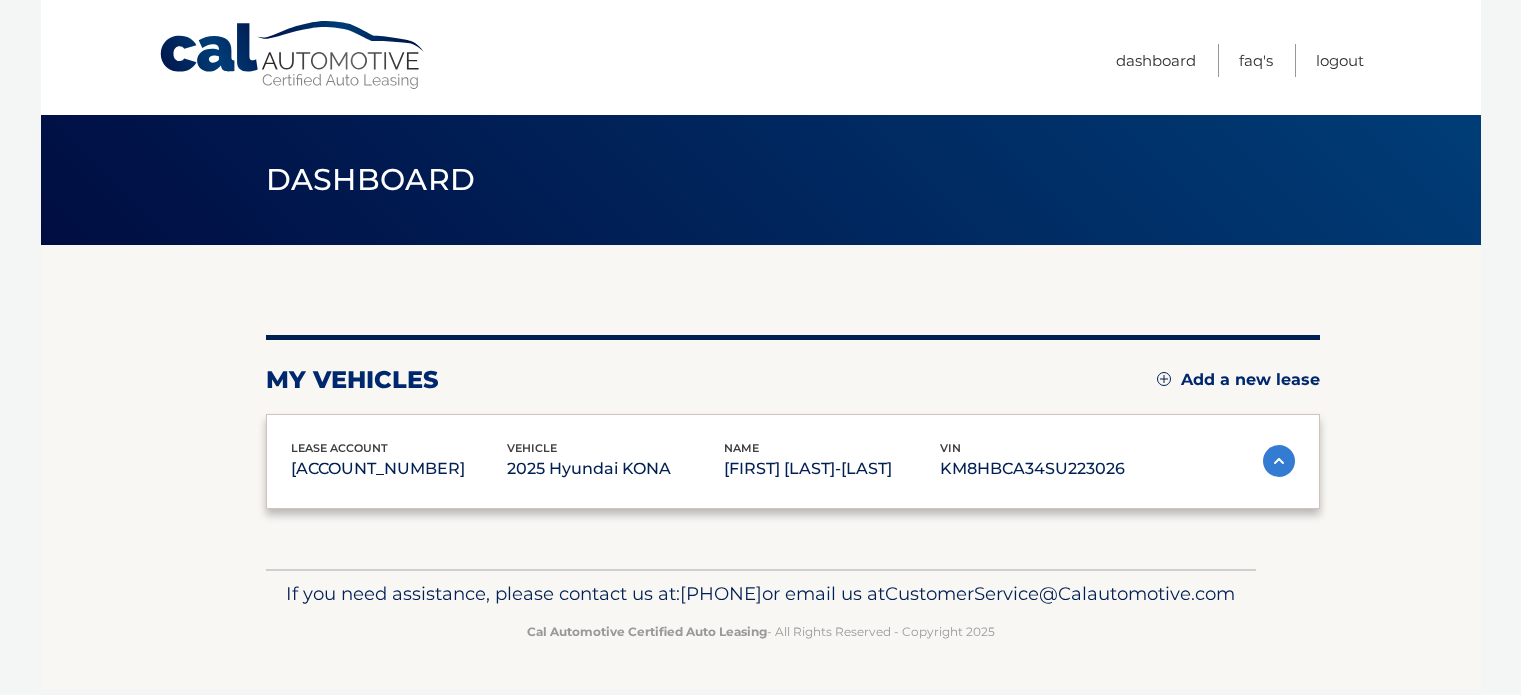scroll, scrollTop: 0, scrollLeft: 0, axis: both 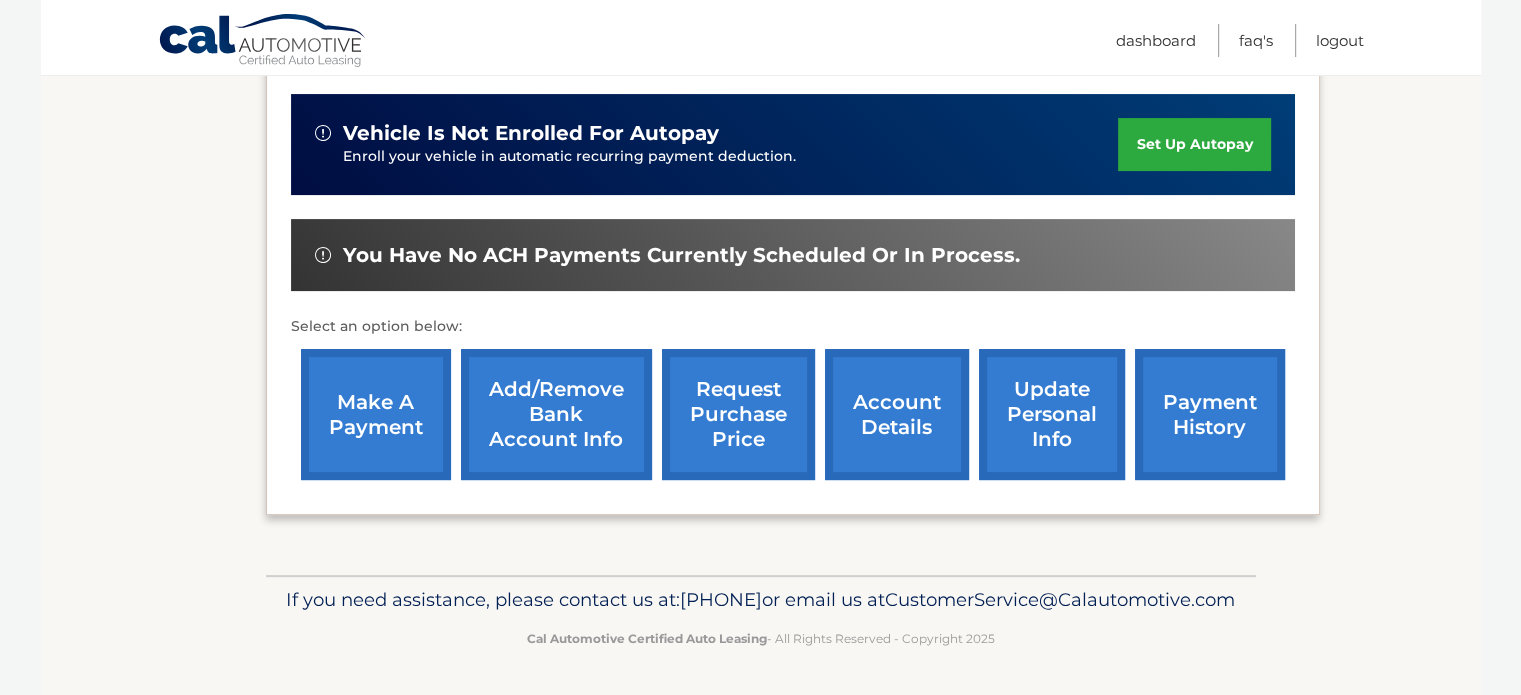 click on "account details" at bounding box center [897, 414] 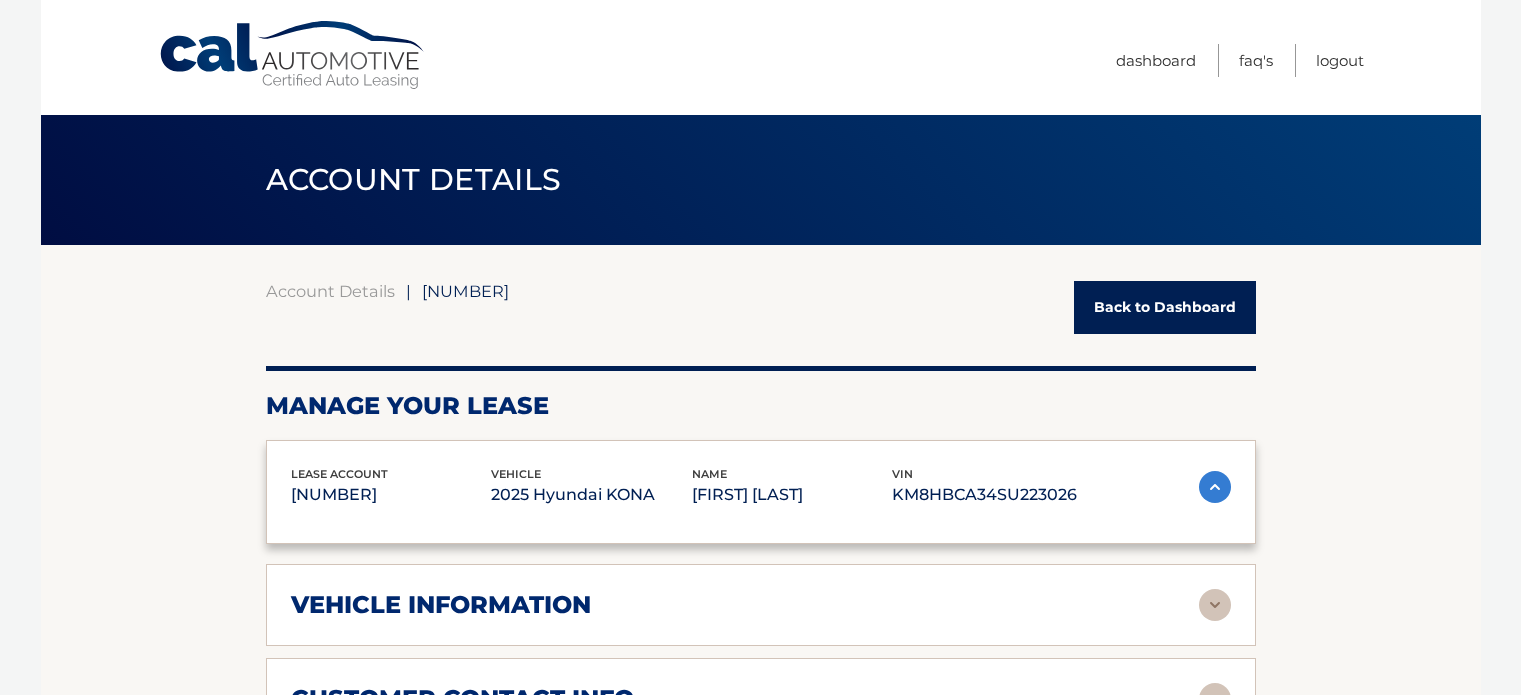 scroll, scrollTop: 0, scrollLeft: 0, axis: both 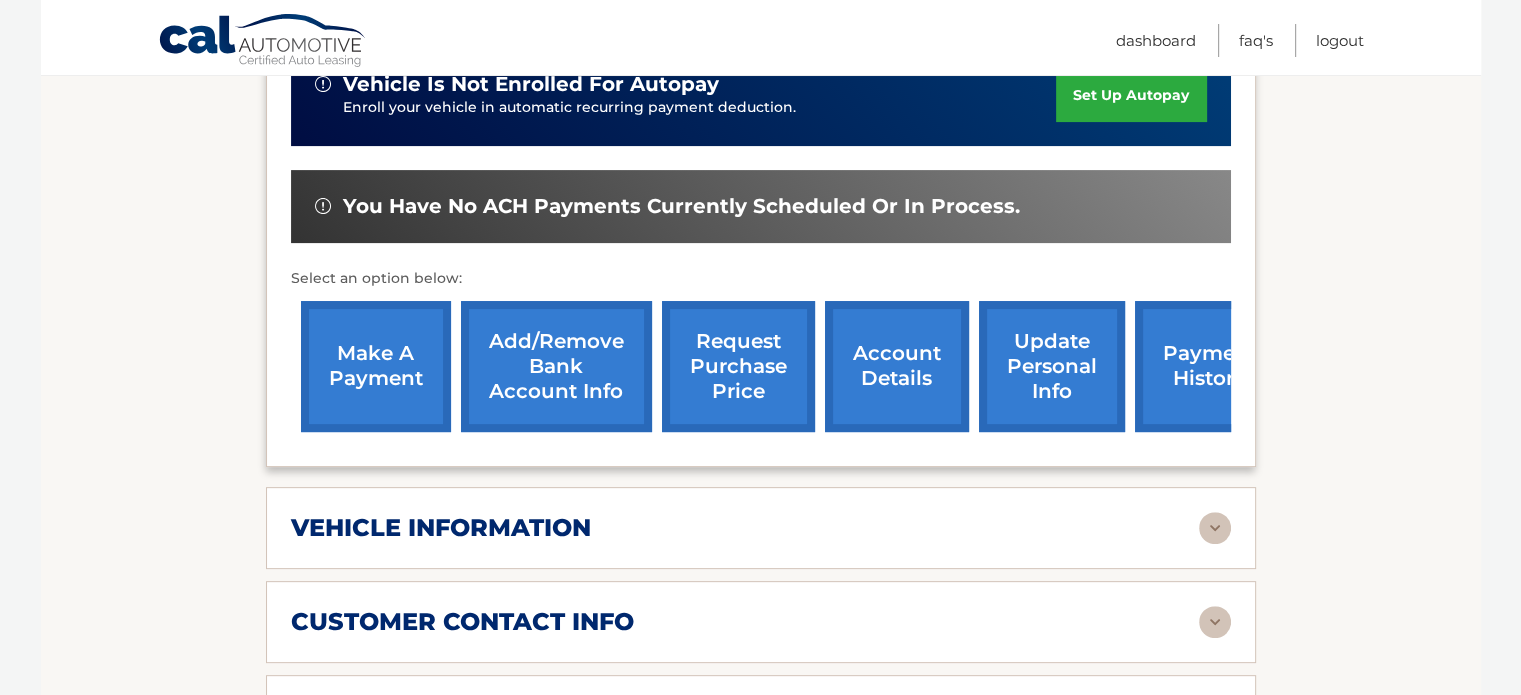 click on "Add/Remove bank account info" at bounding box center (556, 366) 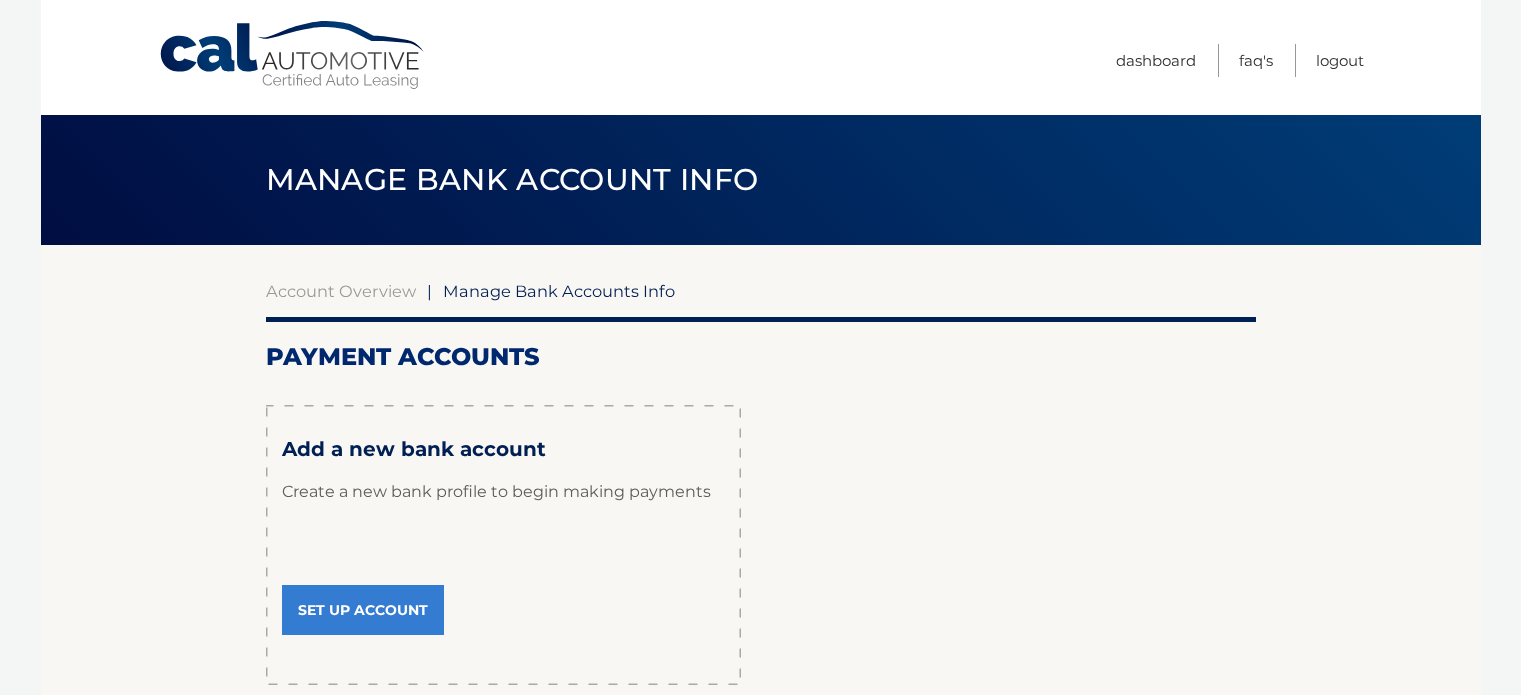 scroll, scrollTop: 0, scrollLeft: 0, axis: both 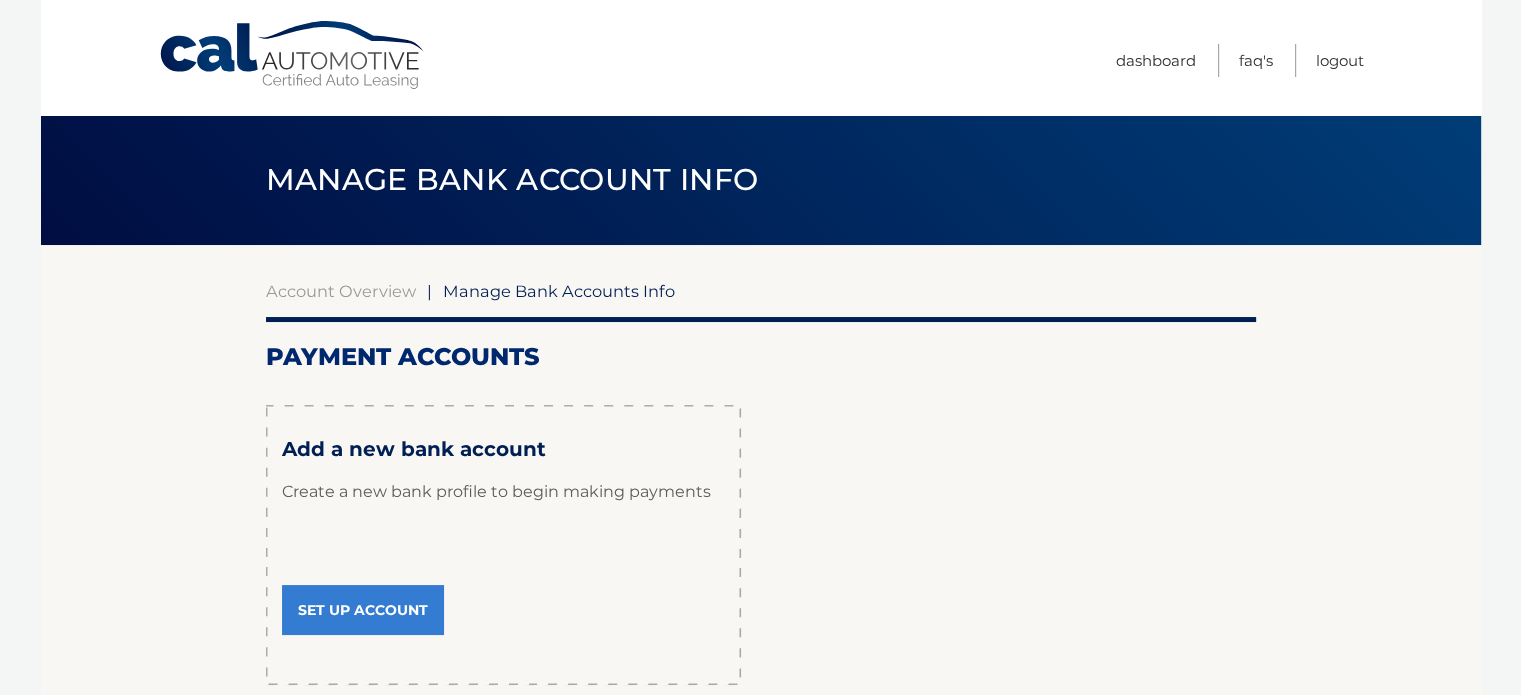 click on "Payment Accounts
×
Review Your Information
remove payment account
unenroll all accounts
cancel
×
Review Your Information
You will need to re-enroll in autopay if you would like to restart.
Pause AutoPay
cancel
Add a new bank account
Set Up Account" at bounding box center [761, 513] 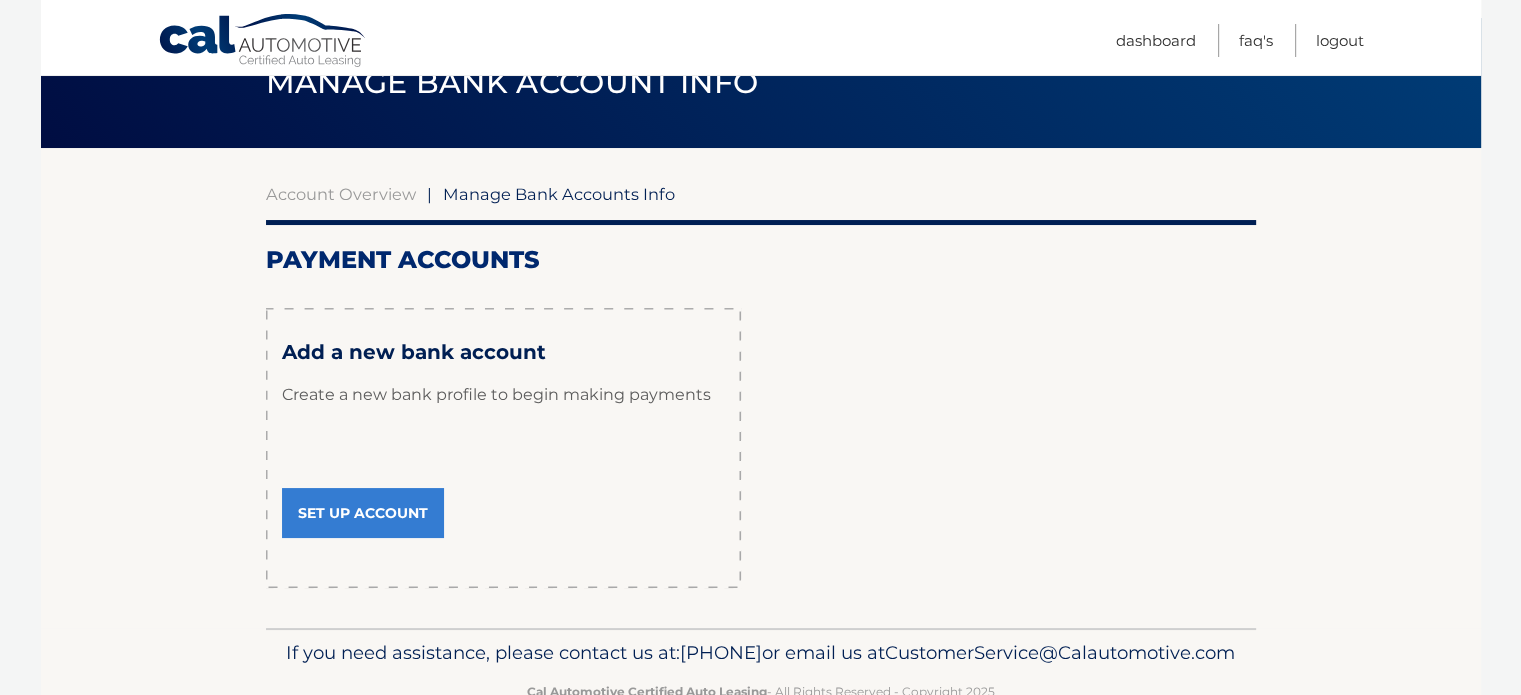 scroll, scrollTop: 98, scrollLeft: 0, axis: vertical 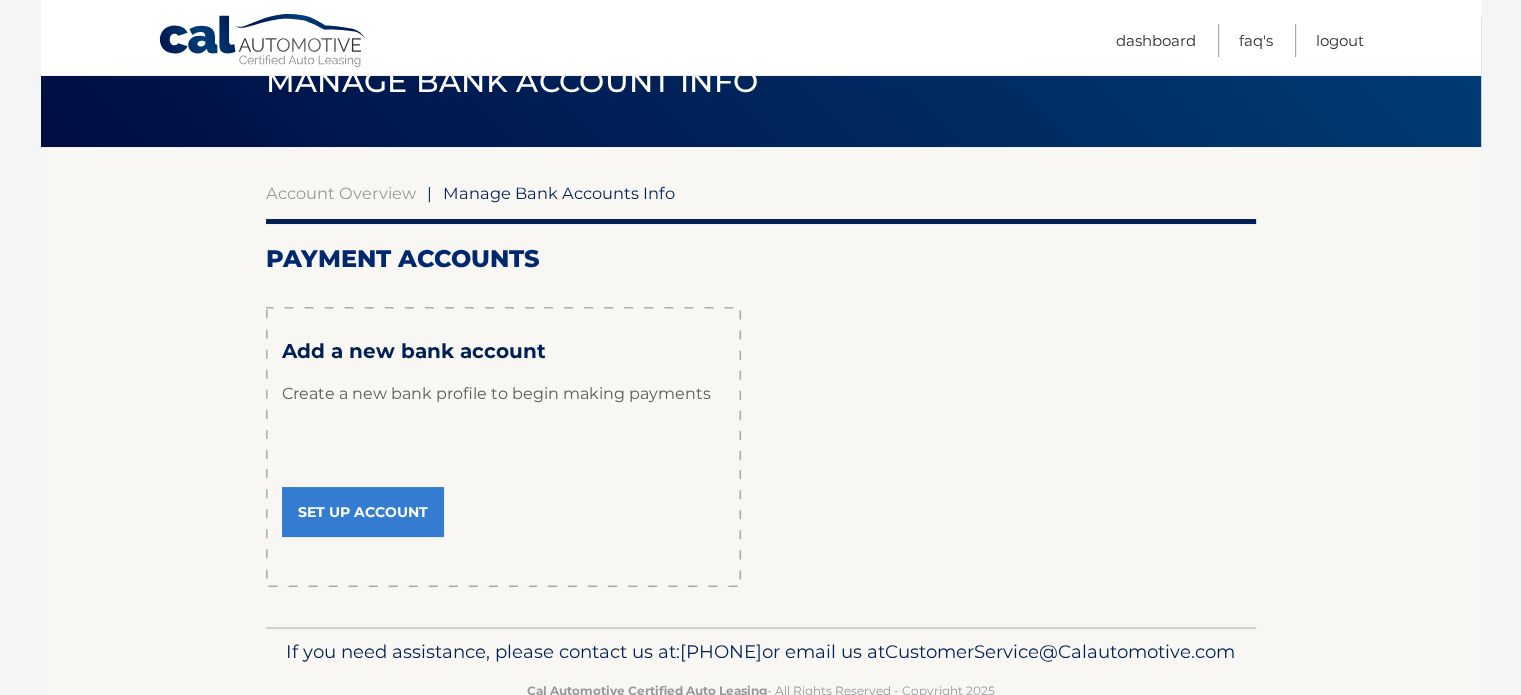 click on "Set Up Account" at bounding box center (363, 512) 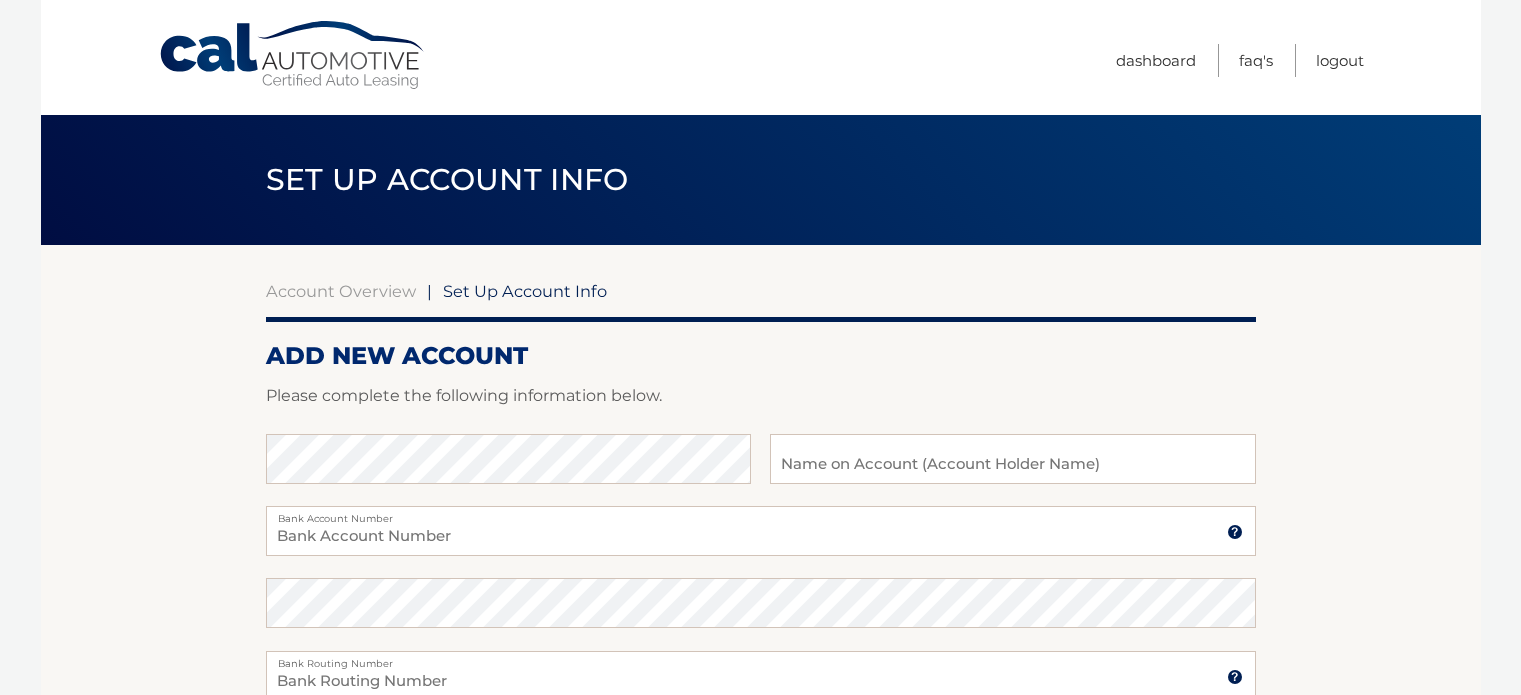 scroll, scrollTop: 0, scrollLeft: 0, axis: both 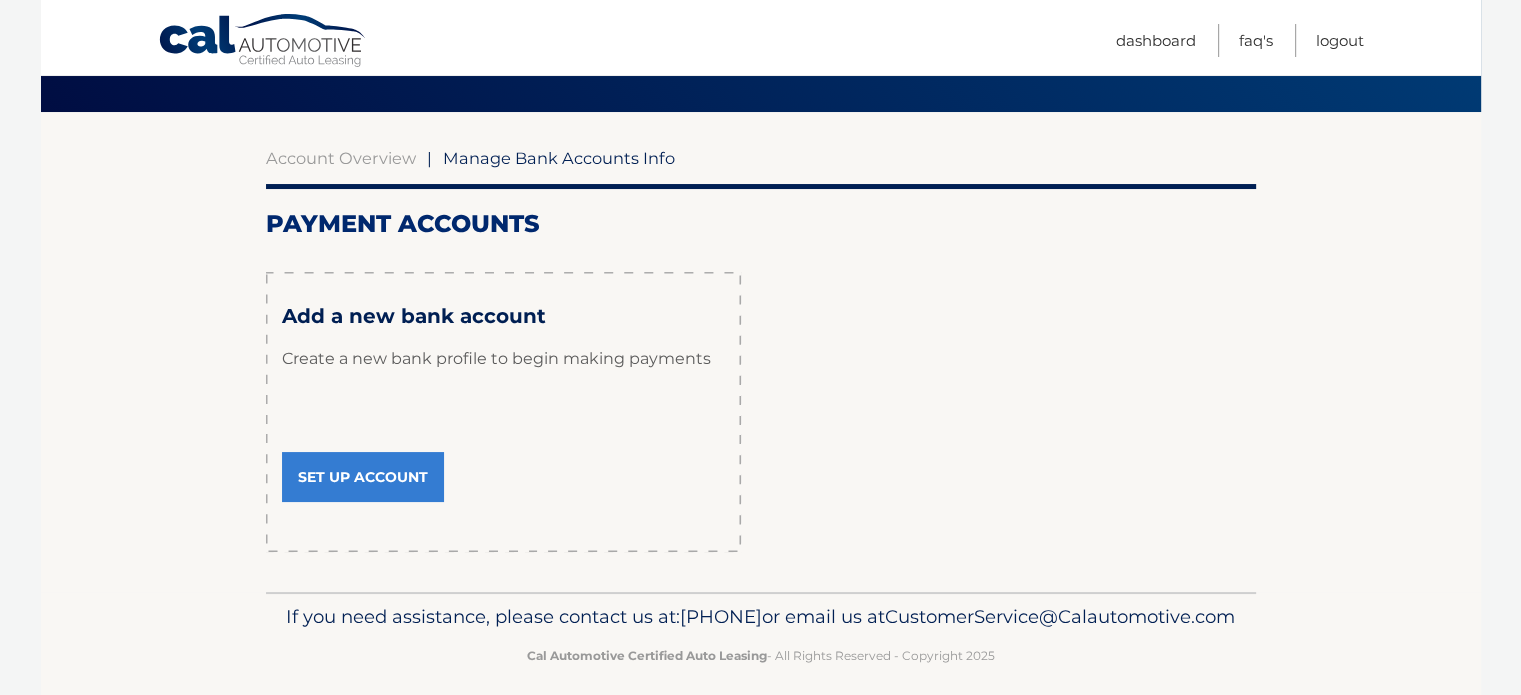 click on "Set Up Account" at bounding box center [363, 477] 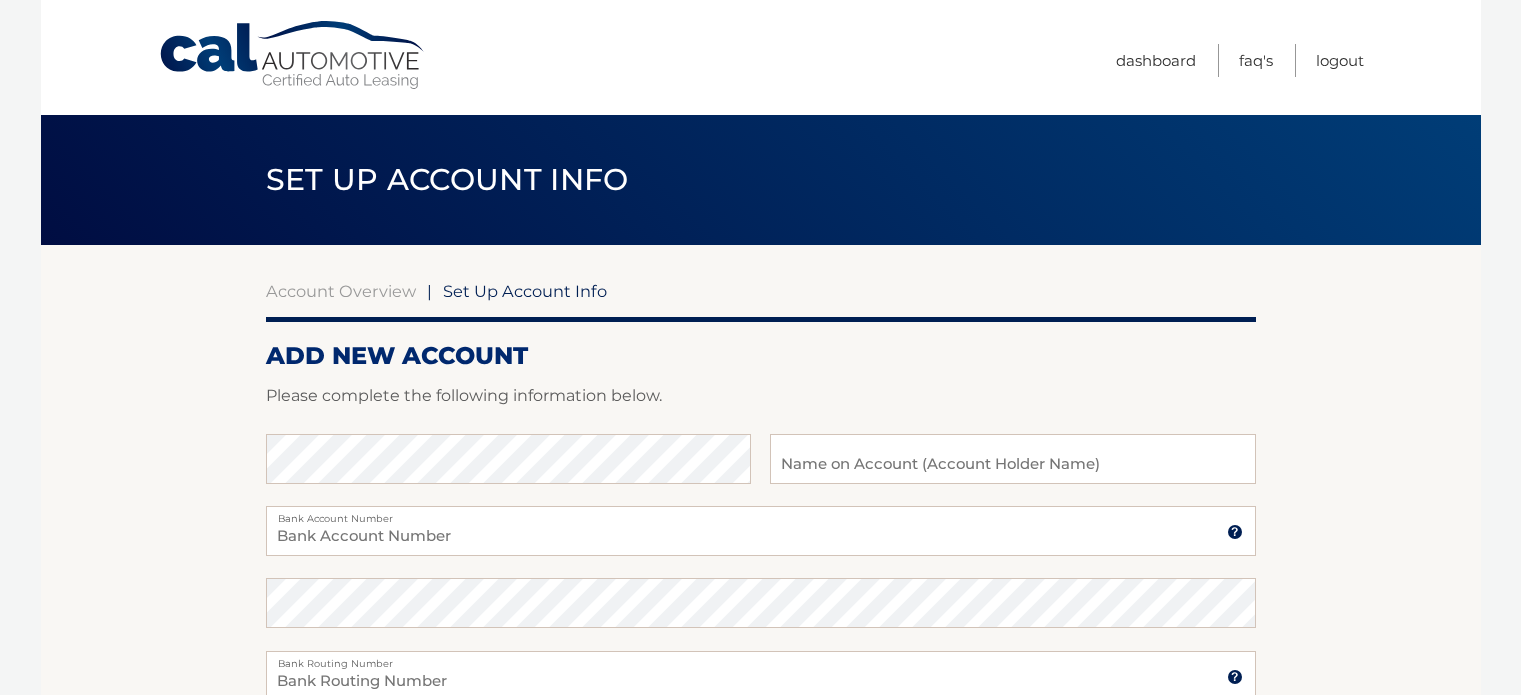 scroll, scrollTop: 0, scrollLeft: 0, axis: both 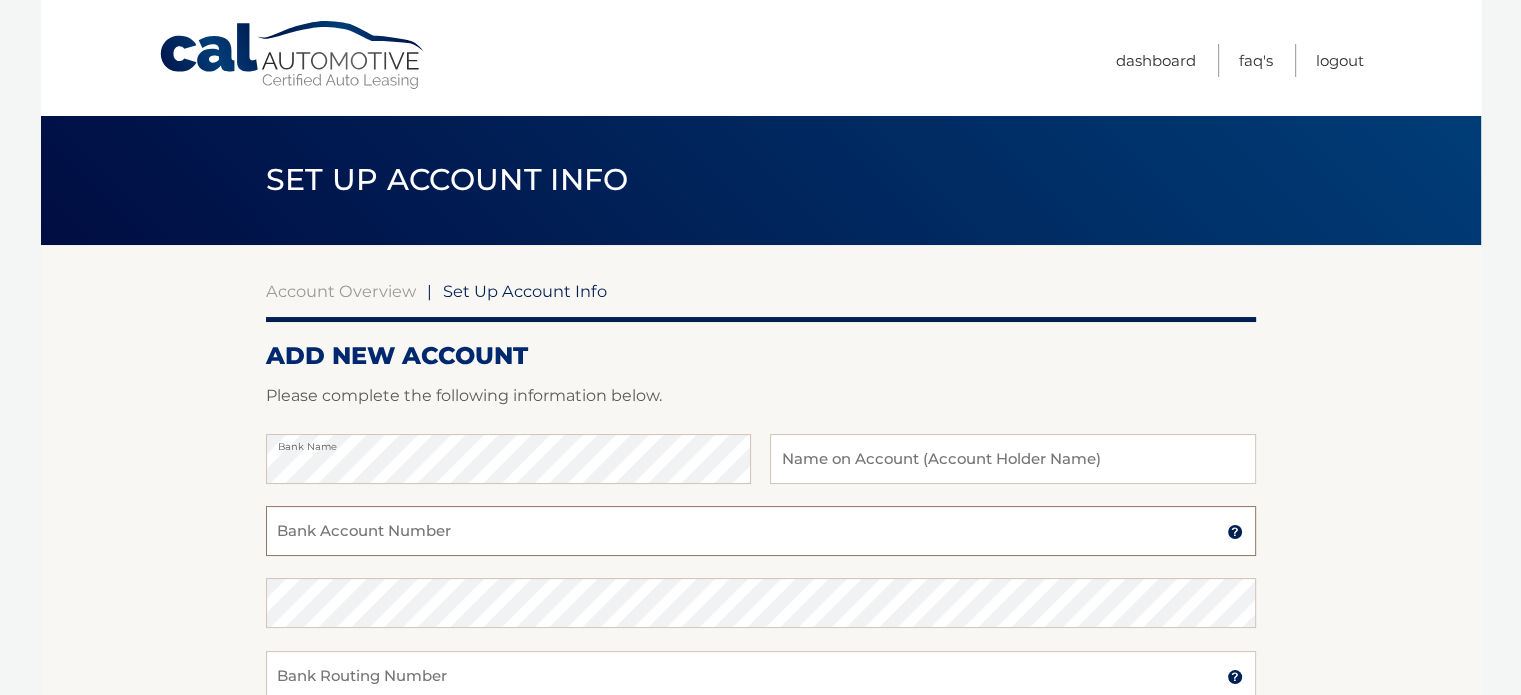 click on "Bank Account Number" at bounding box center [761, 531] 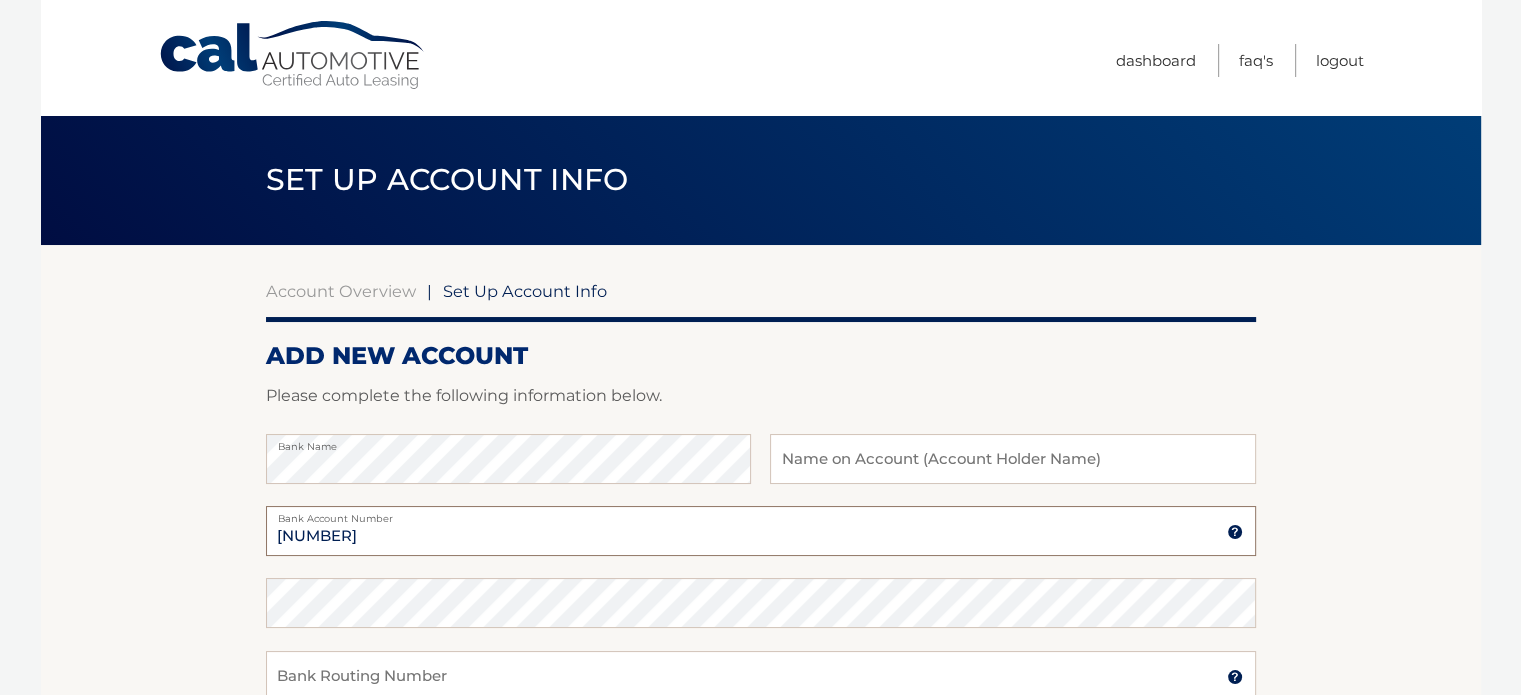 type on "1010043290691" 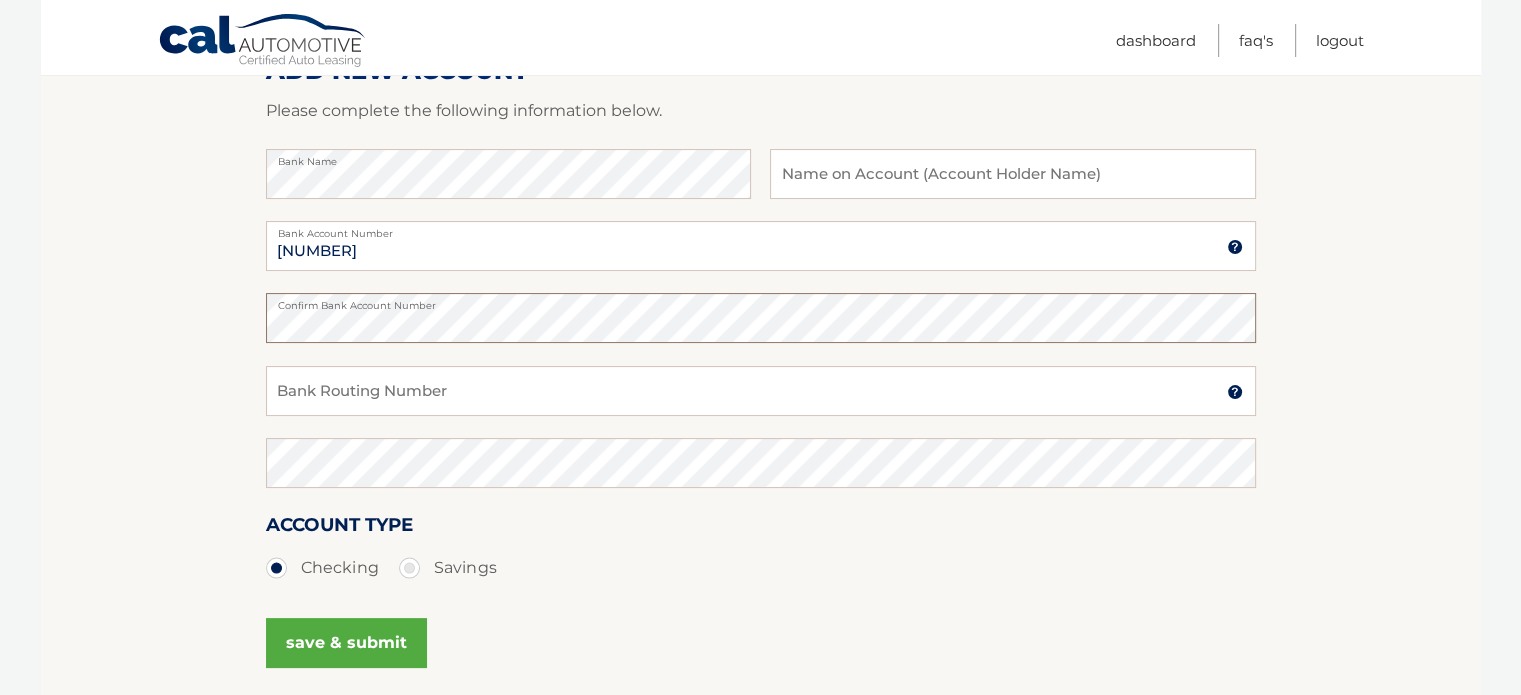 scroll, scrollTop: 286, scrollLeft: 0, axis: vertical 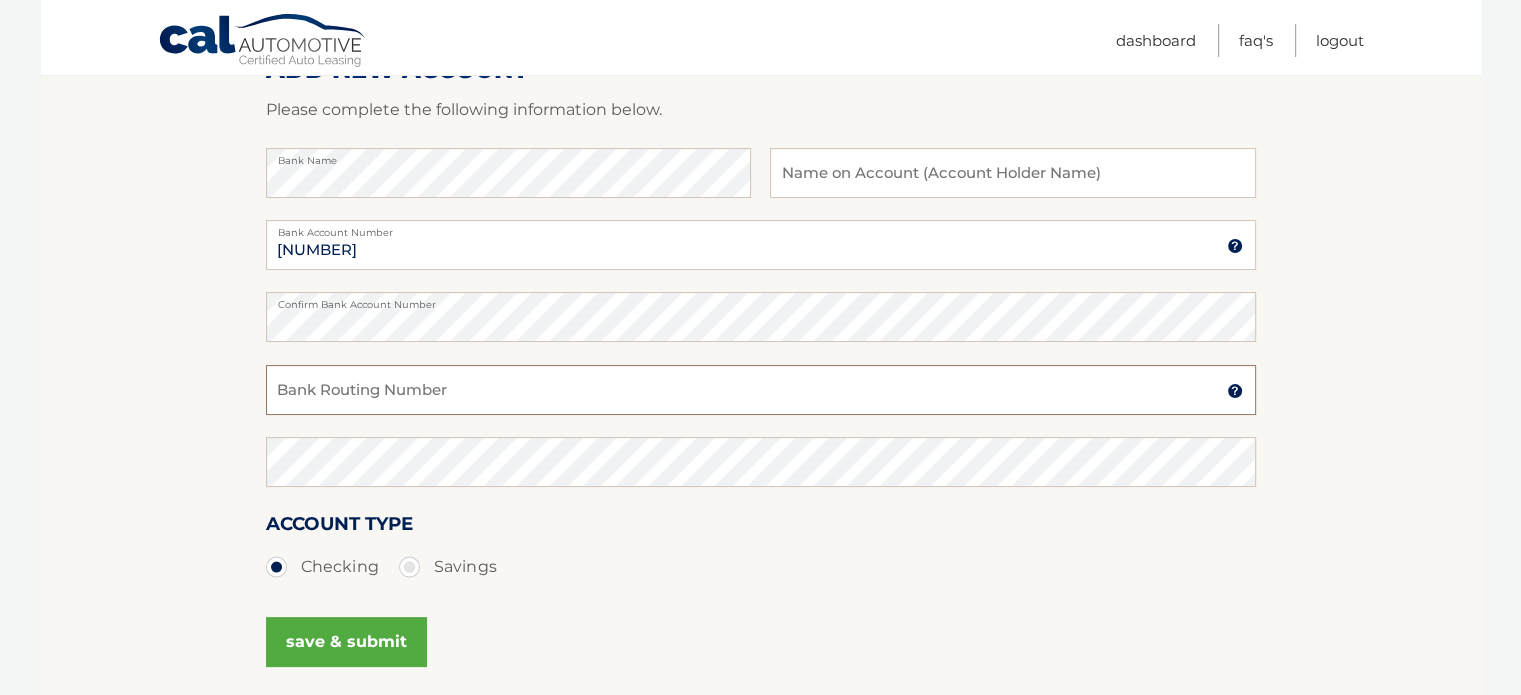 click on "Bank Routing Number" at bounding box center [761, 390] 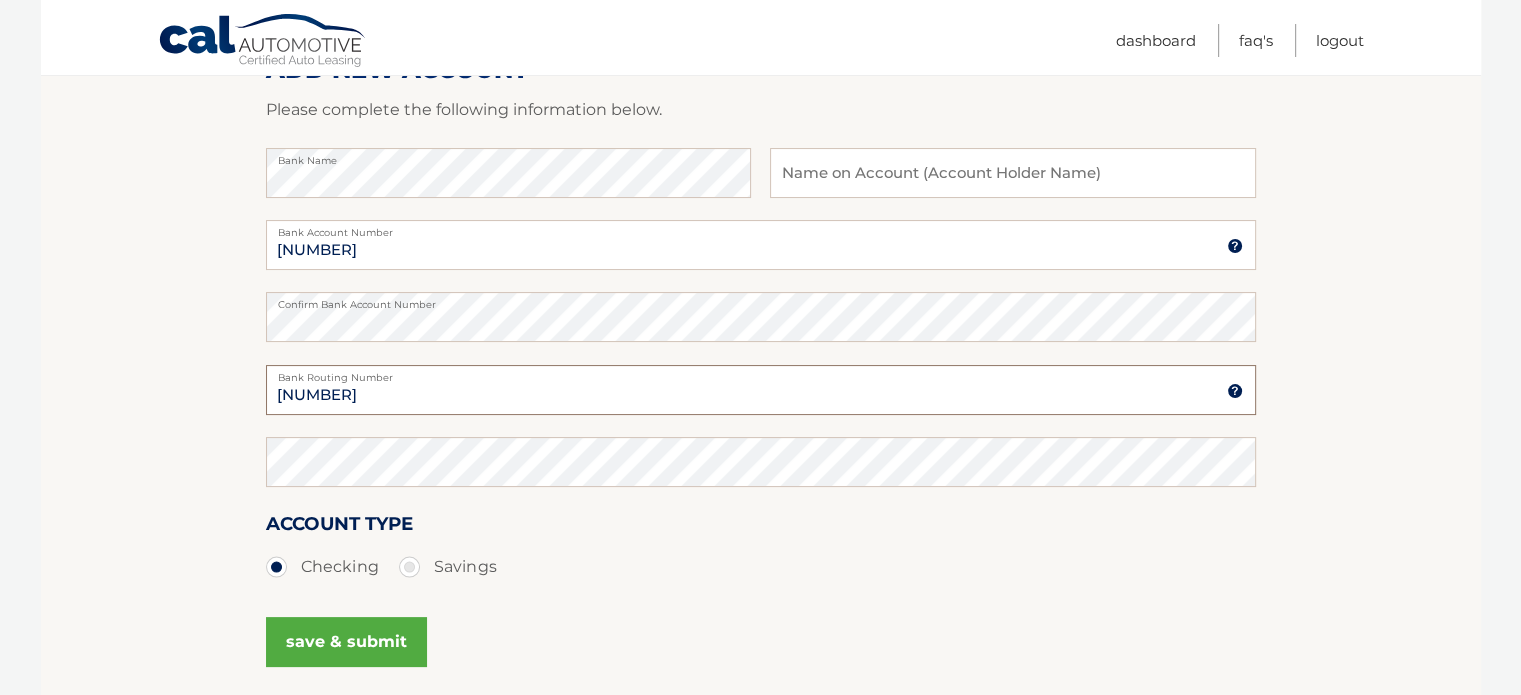 type on "026012881" 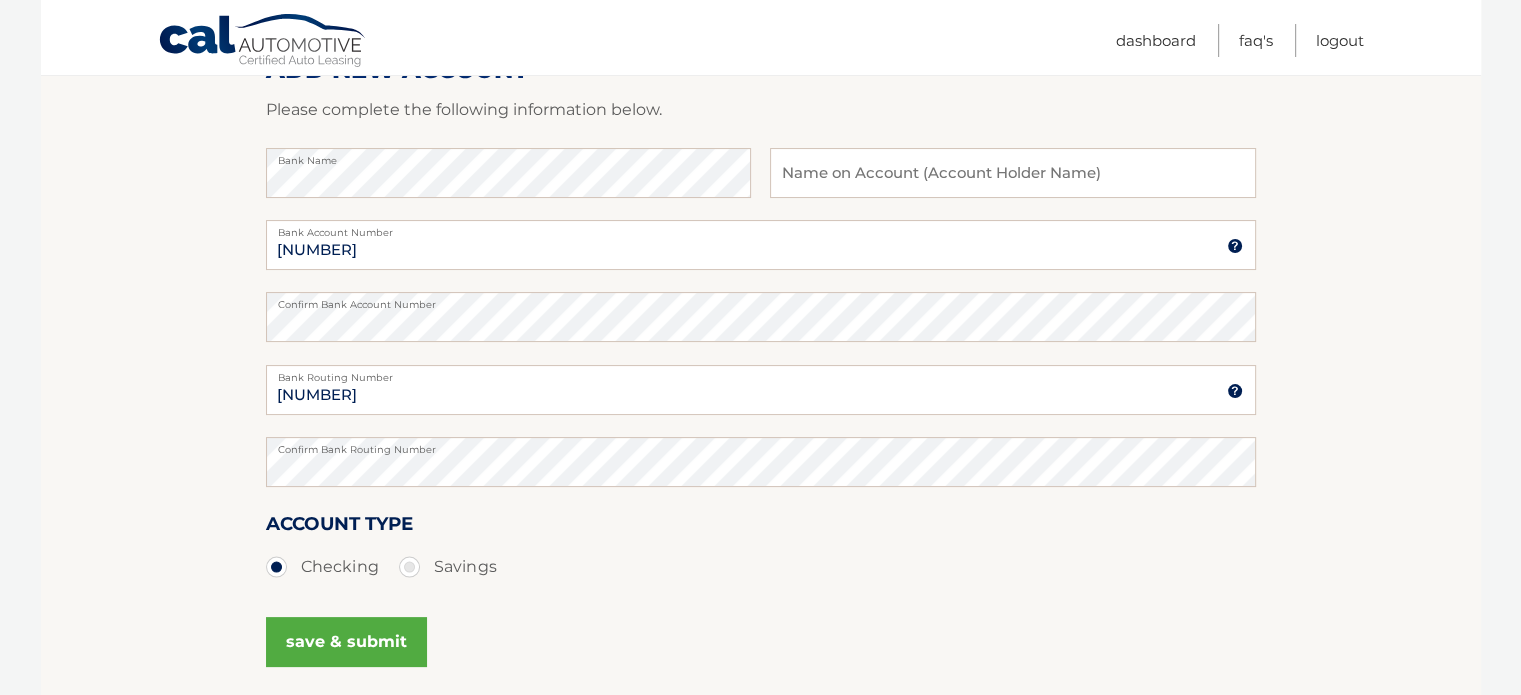 click on "save & submit" at bounding box center (346, 642) 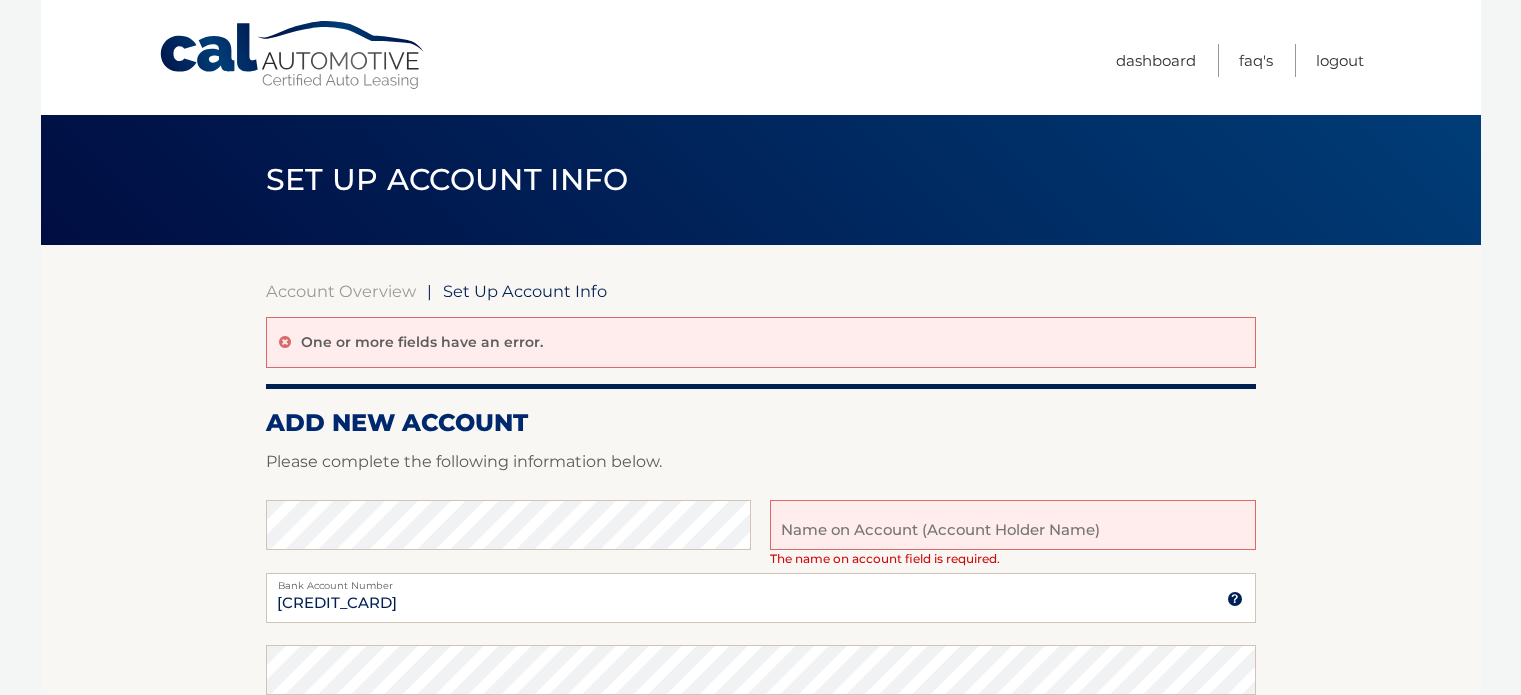 scroll, scrollTop: 0, scrollLeft: 0, axis: both 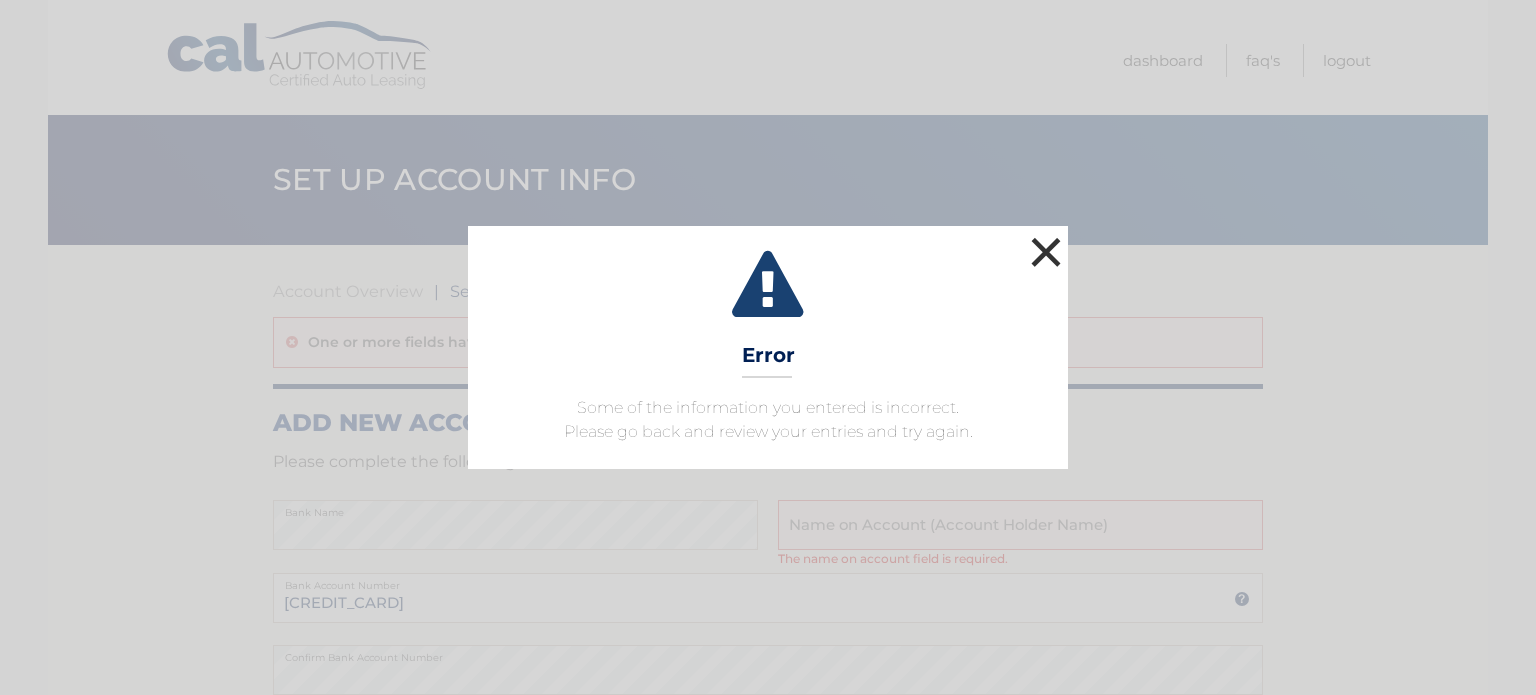 click on "×" at bounding box center (1046, 252) 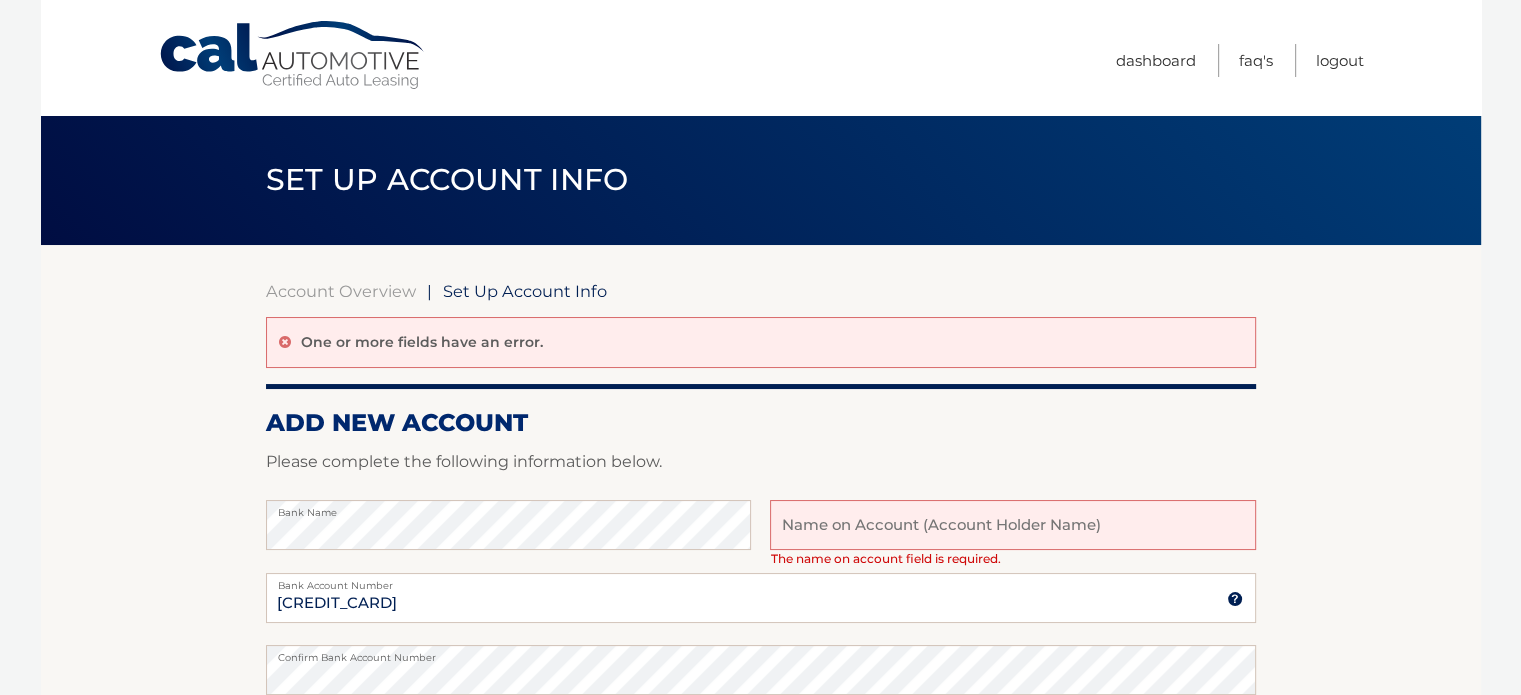 click at bounding box center (1012, 525) 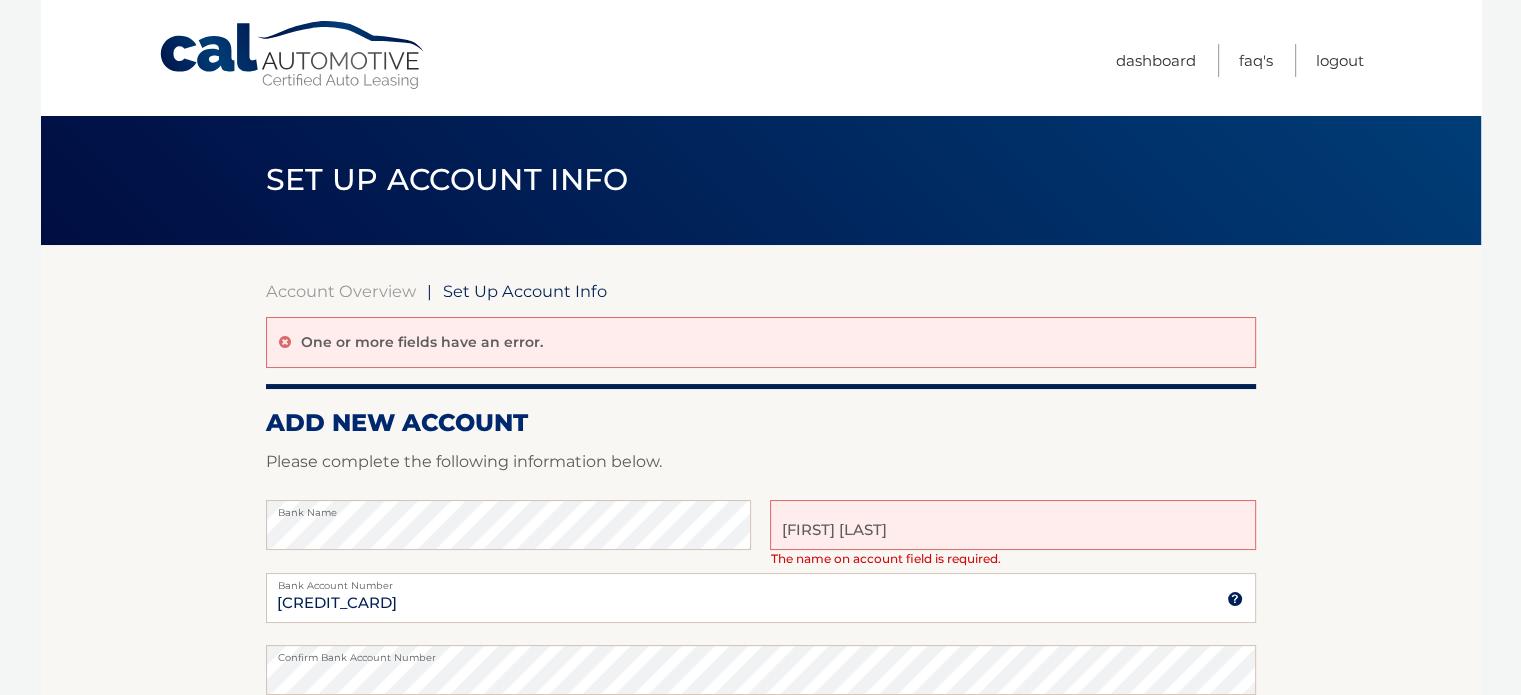 type on "[FIRST] [LAST]-[LAST]" 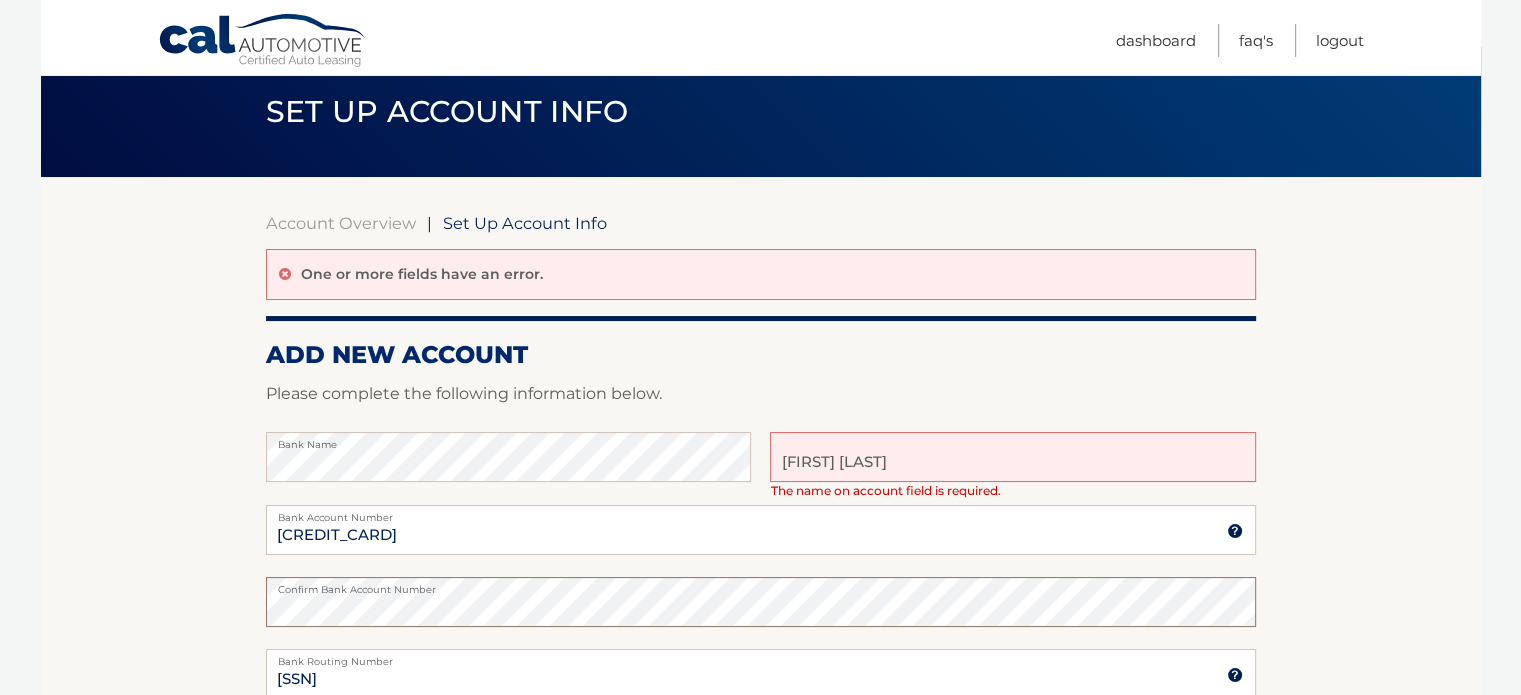 scroll, scrollTop: 106, scrollLeft: 0, axis: vertical 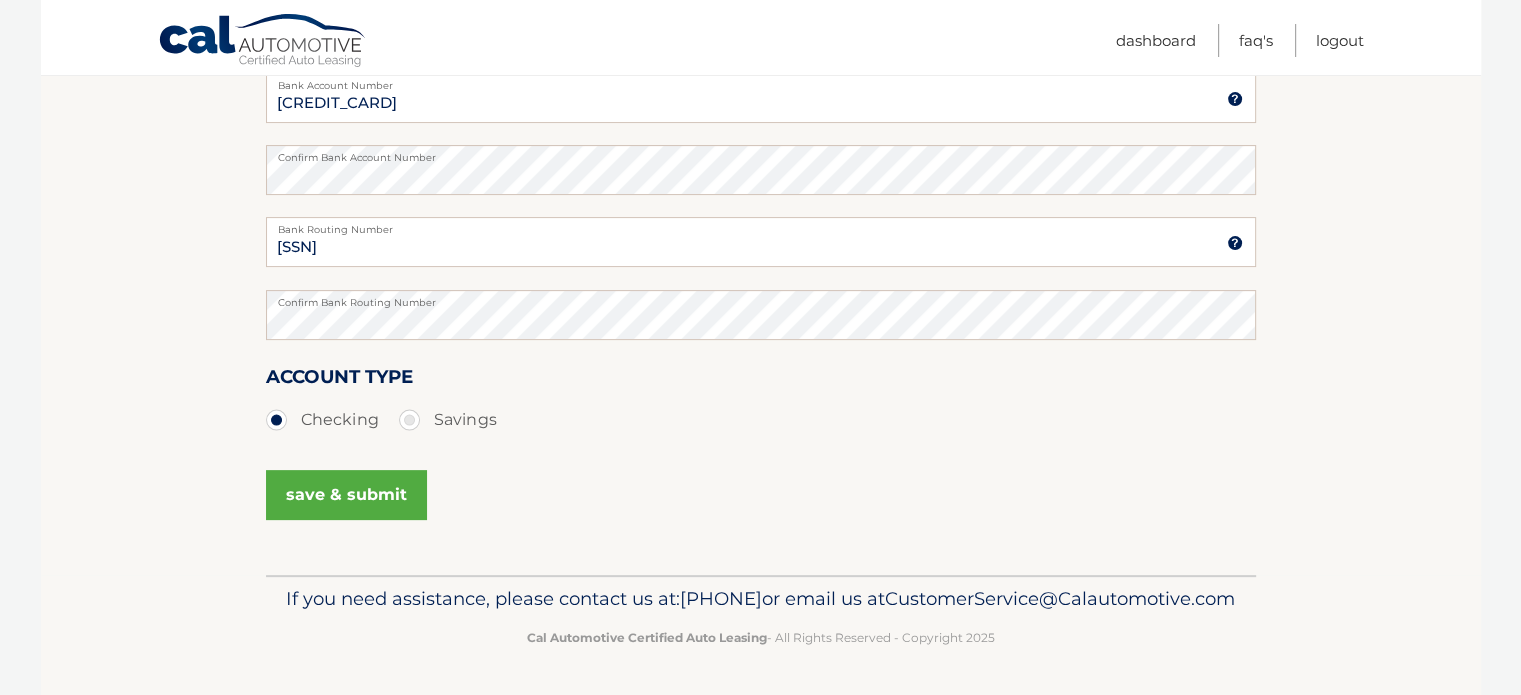 click on "save & submit" at bounding box center [346, 495] 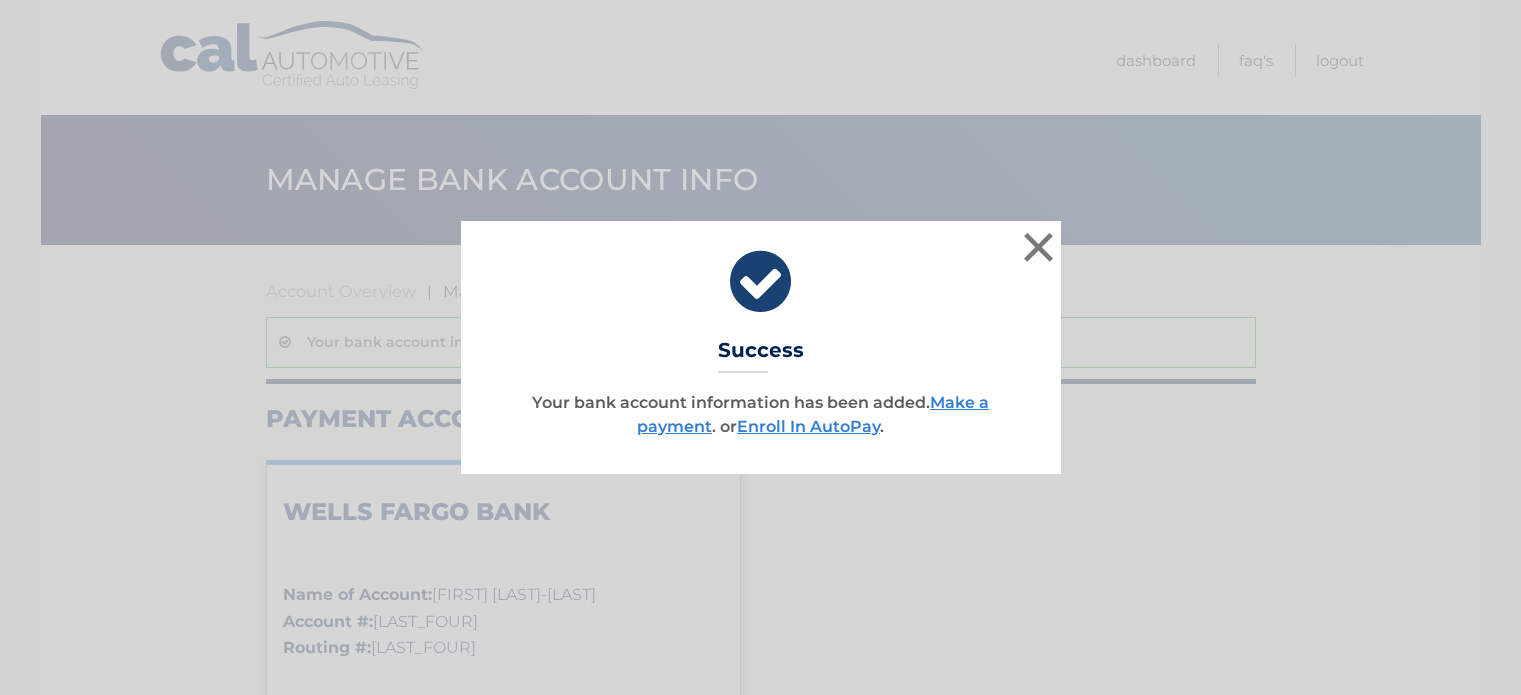 scroll, scrollTop: 0, scrollLeft: 0, axis: both 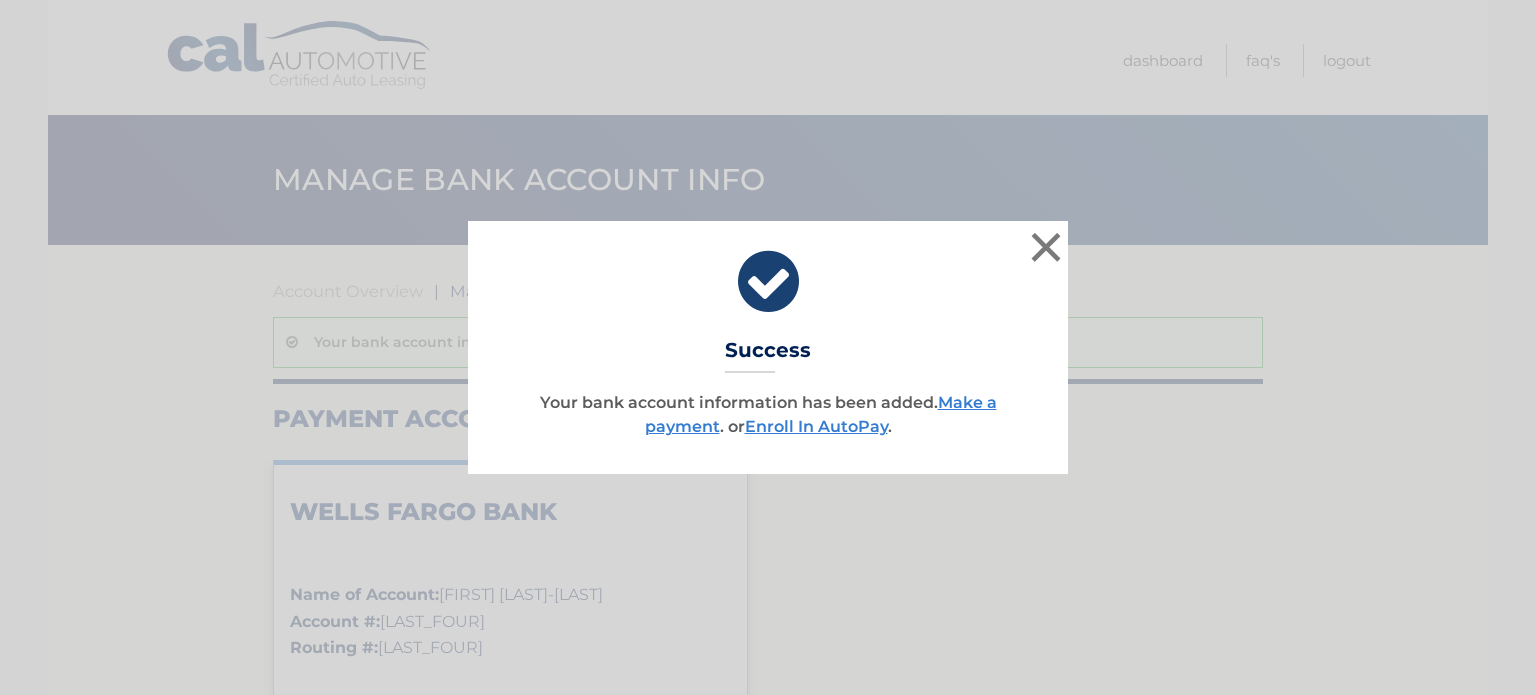 click on "×
Success
Your bank account information has been added.
Make a payment .
or
Enroll In AutoPay ." at bounding box center [768, 347] 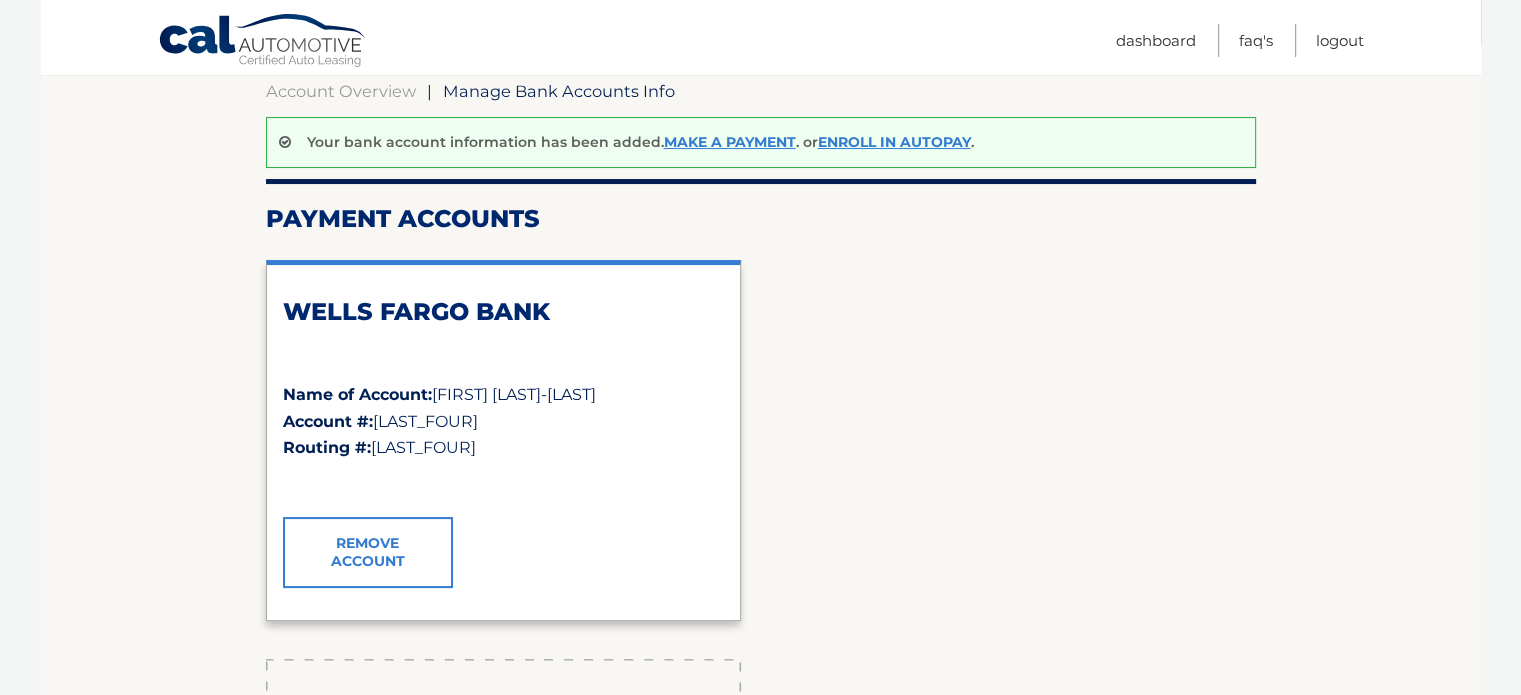 scroll, scrollTop: 215, scrollLeft: 0, axis: vertical 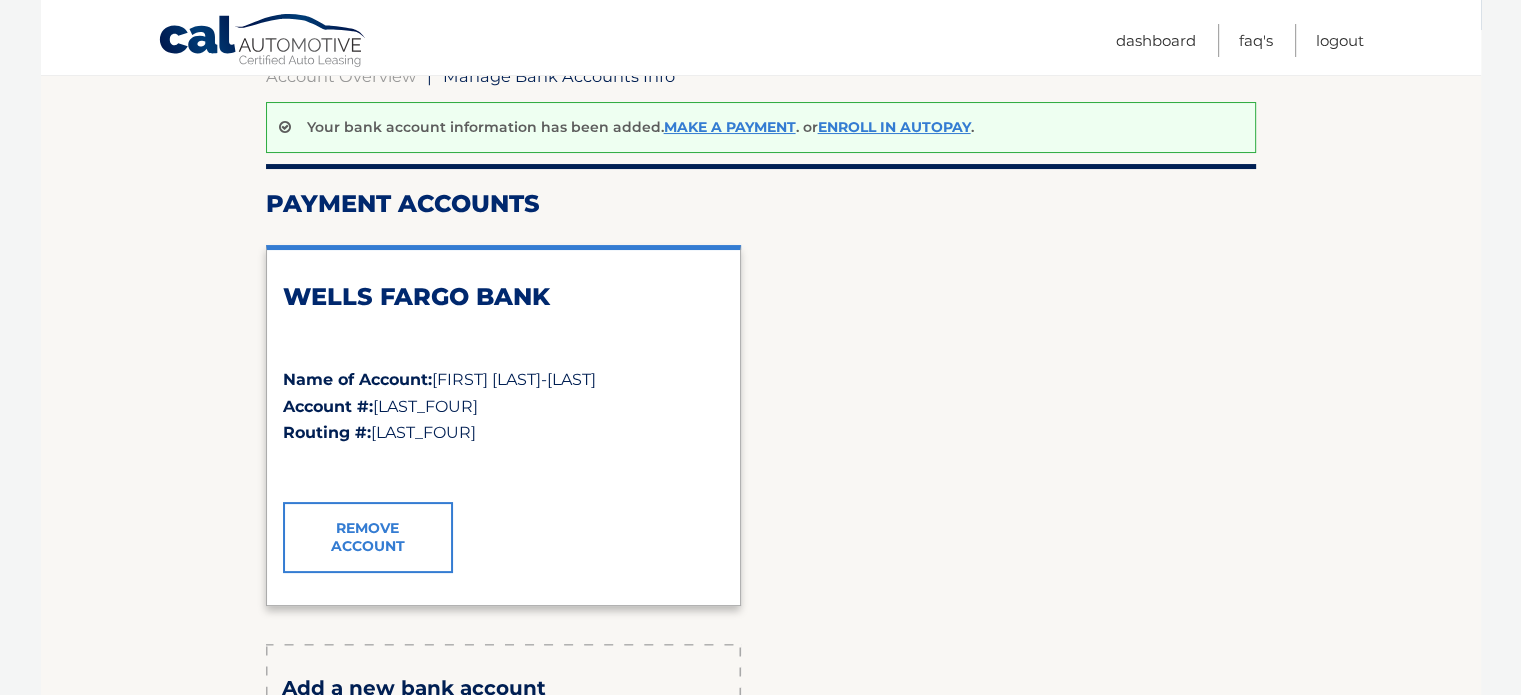 drag, startPoint x: 1503, startPoint y: 418, endPoint x: 1504, endPoint y: 533, distance: 115.00435 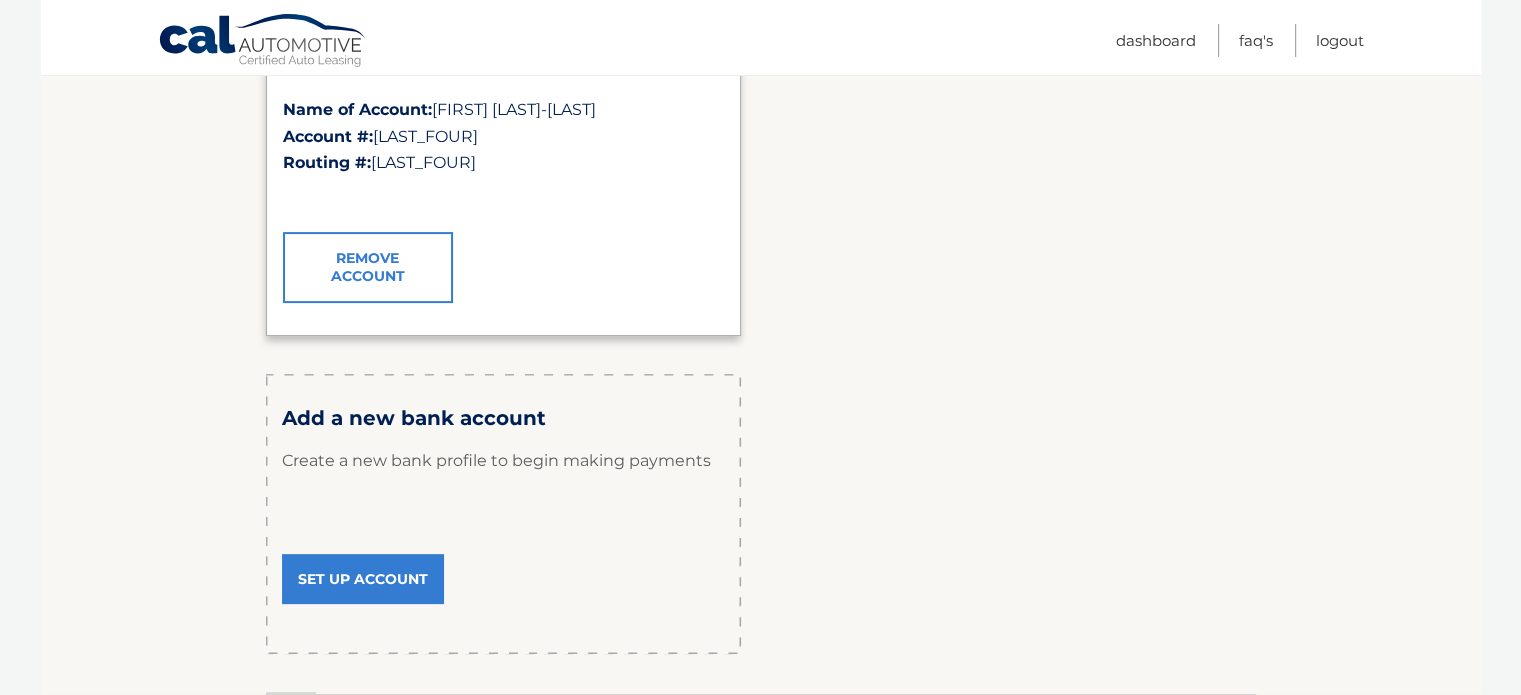 scroll, scrollTop: 0, scrollLeft: 0, axis: both 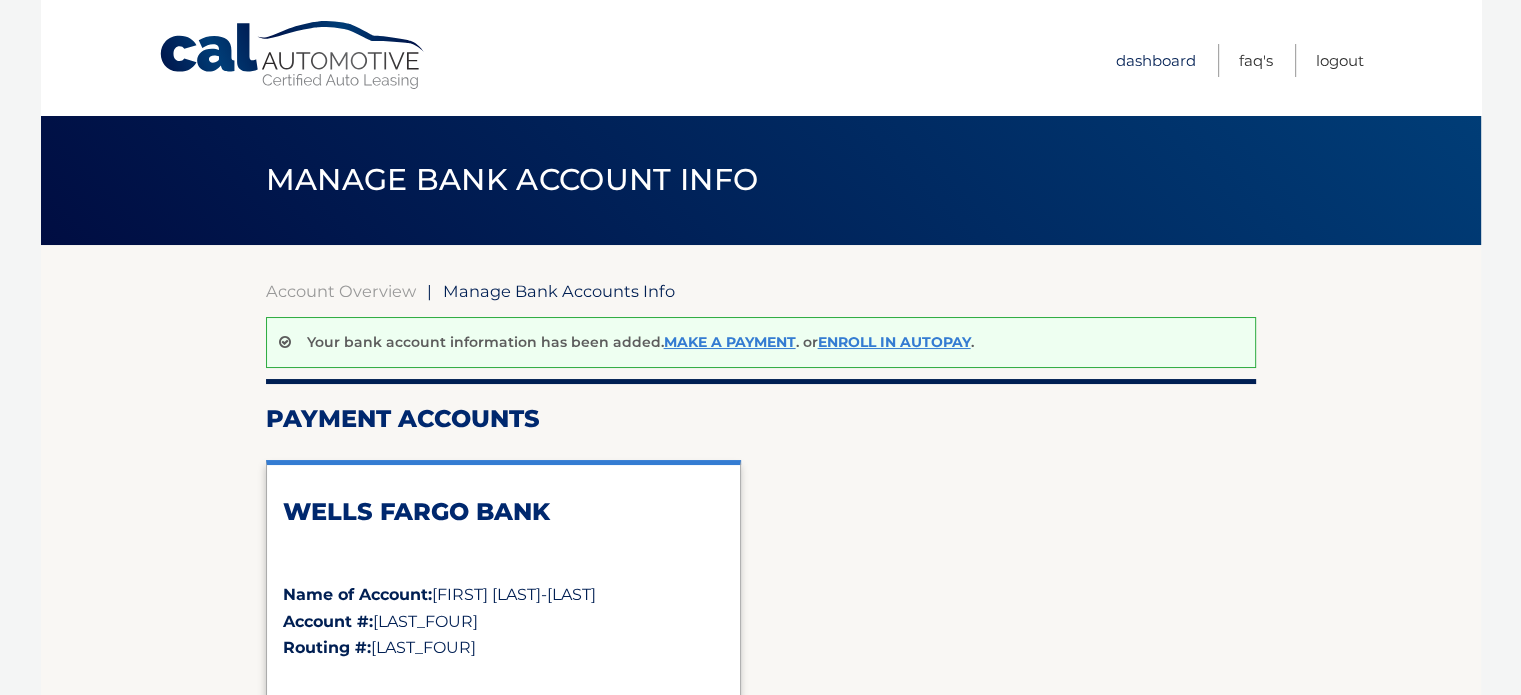 click on "Dashboard" at bounding box center [1156, 60] 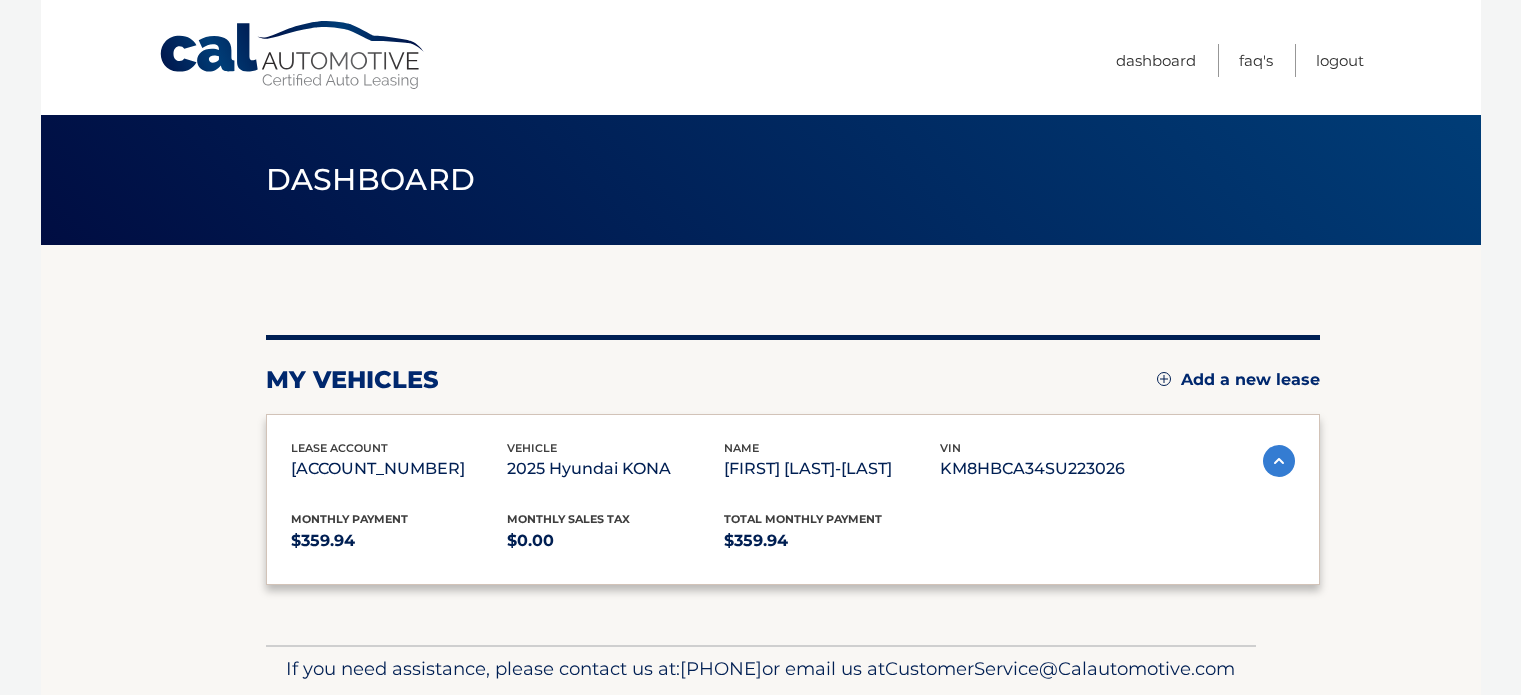 scroll, scrollTop: 0, scrollLeft: 0, axis: both 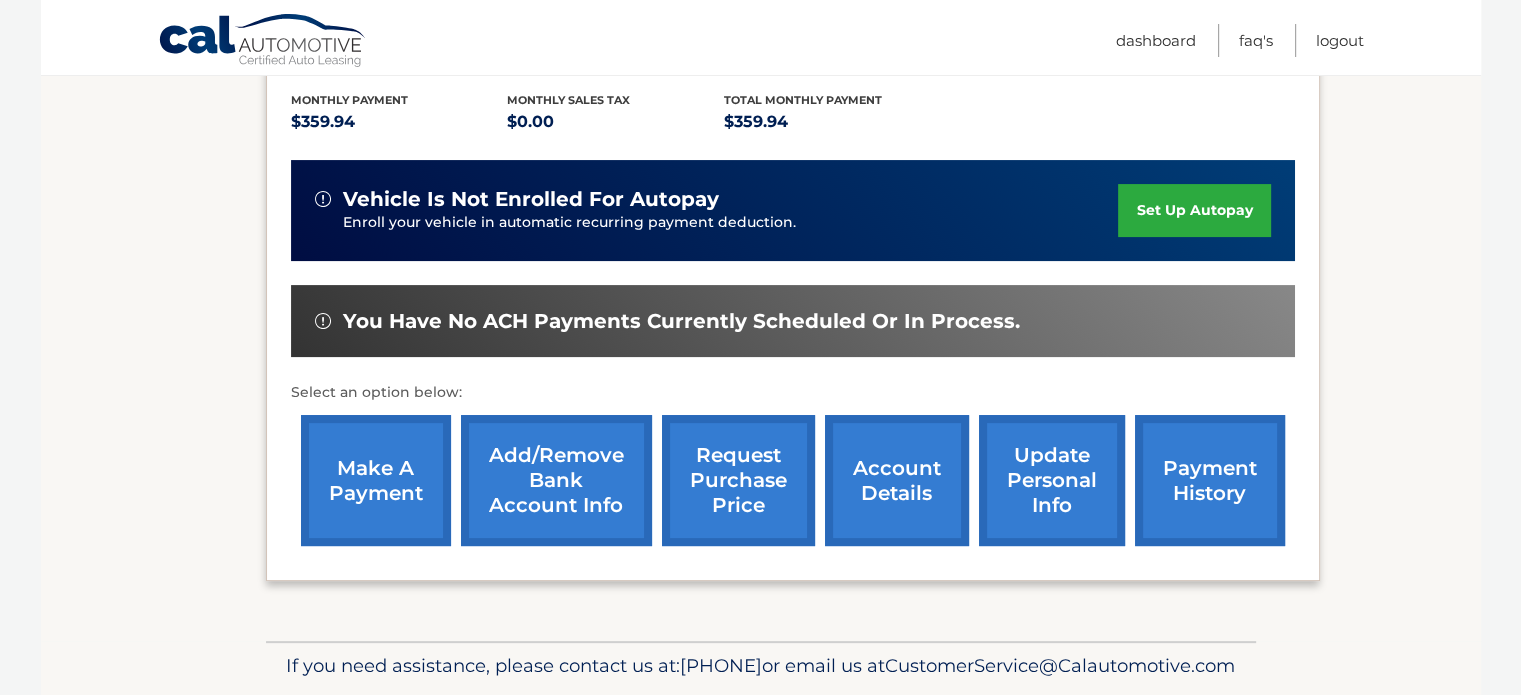 click on "make a payment" at bounding box center [376, 480] 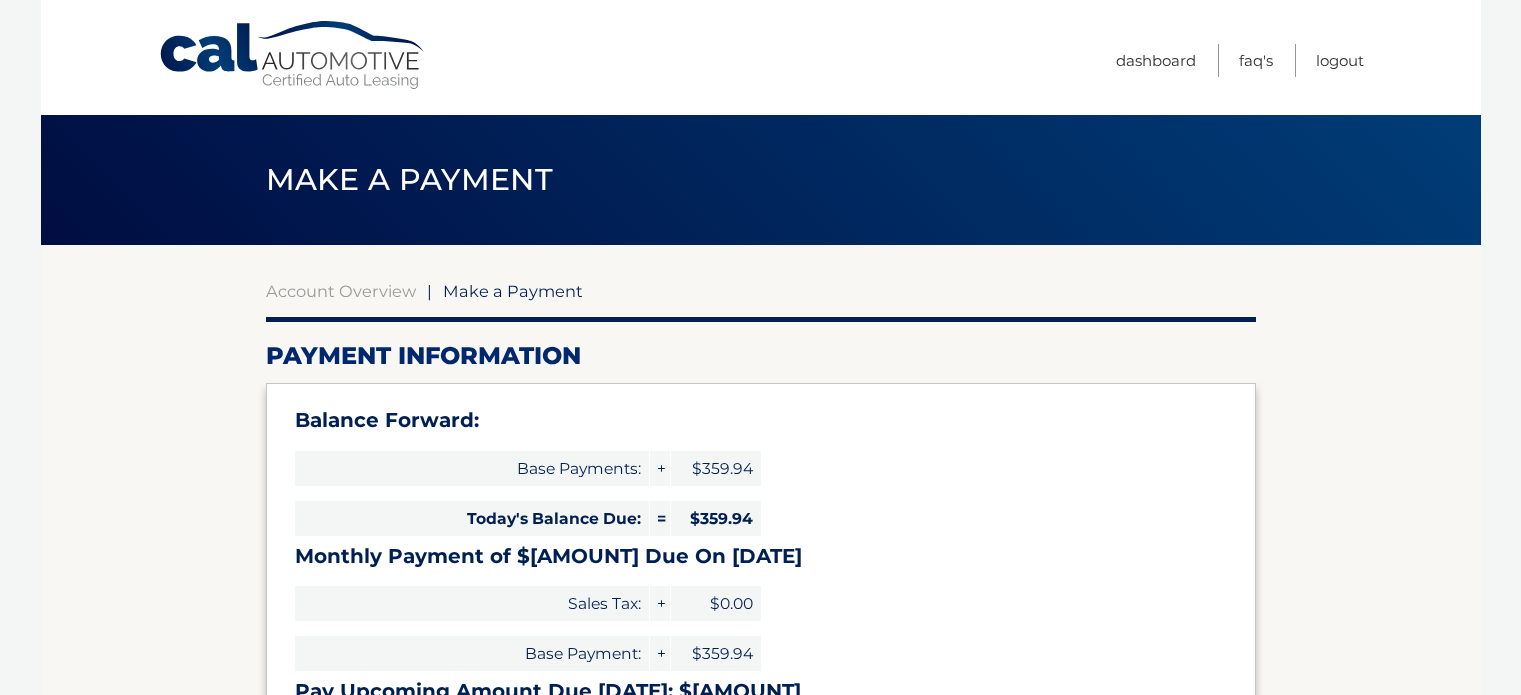 select on "[UUID]" 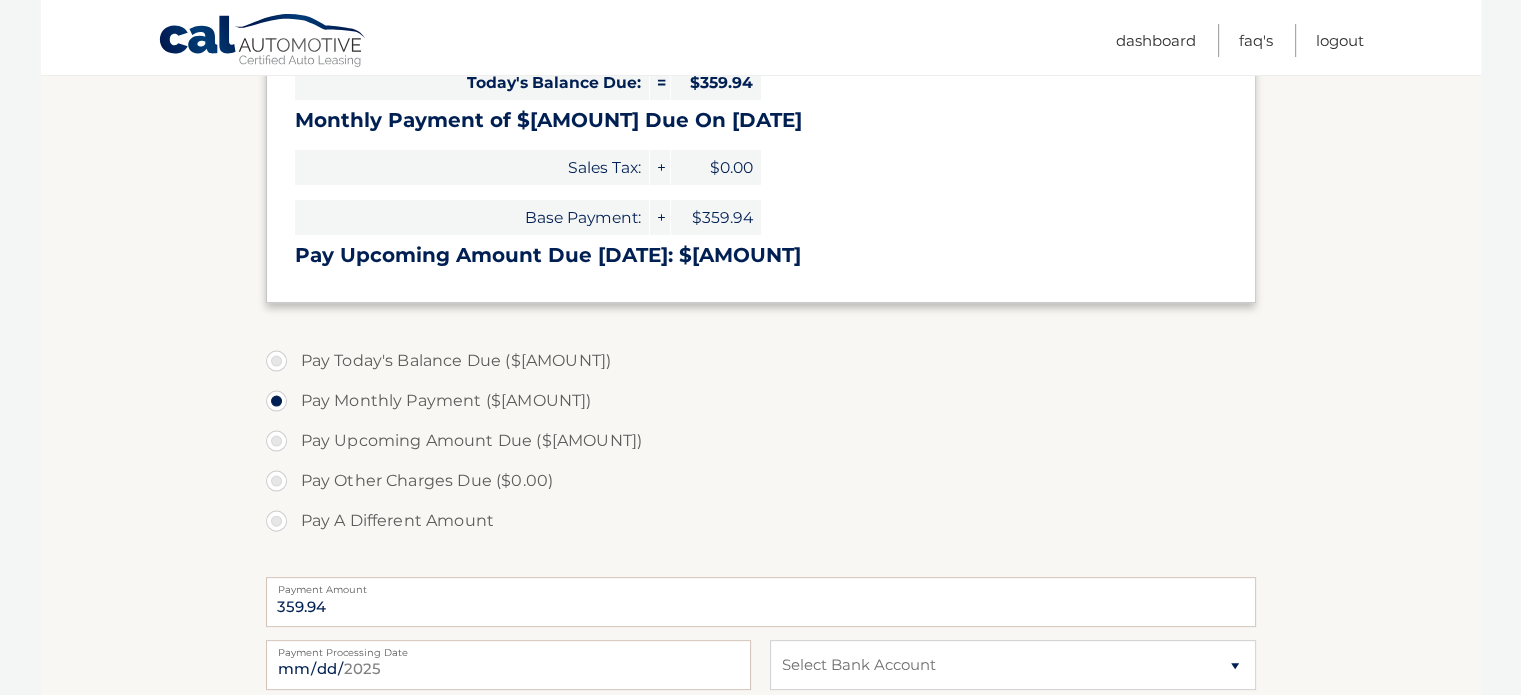 scroll, scrollTop: 437, scrollLeft: 0, axis: vertical 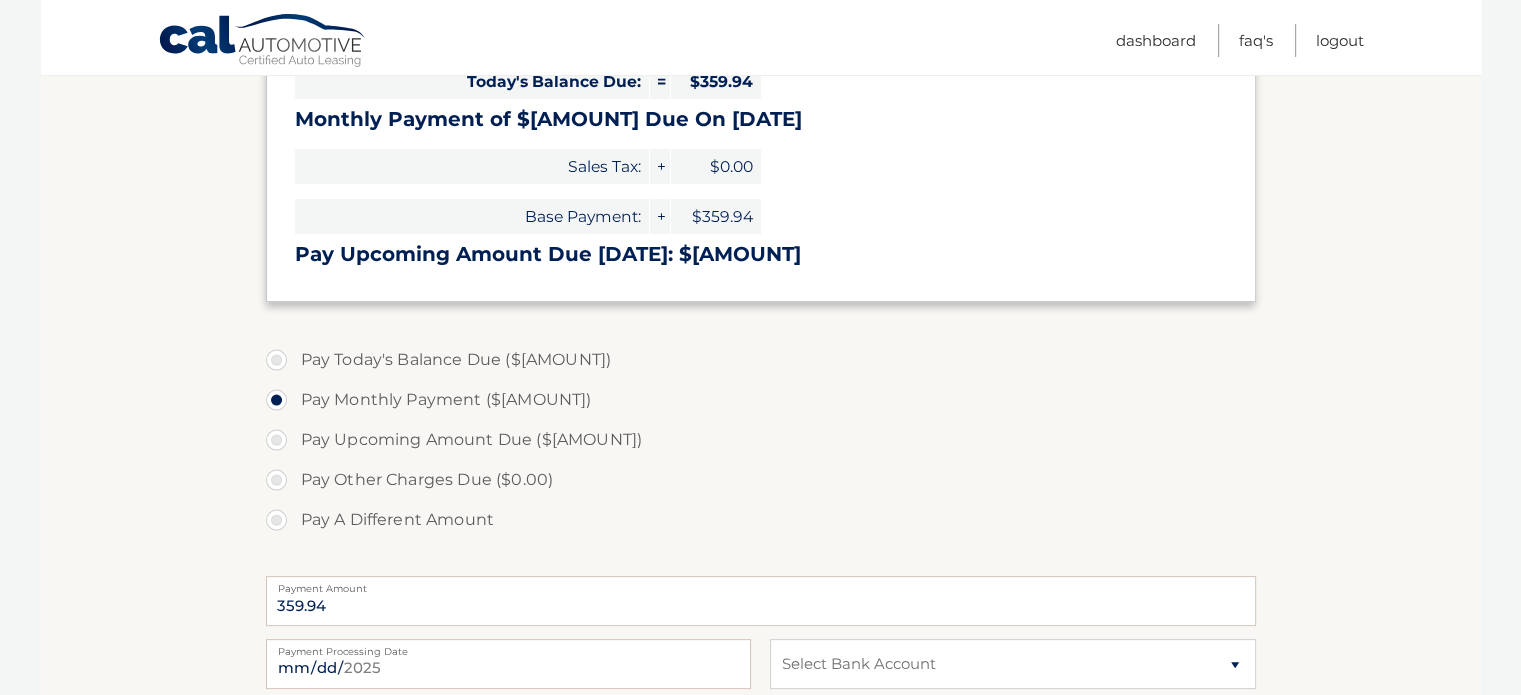 click on "Pay A Different Amount" at bounding box center (761, 520) 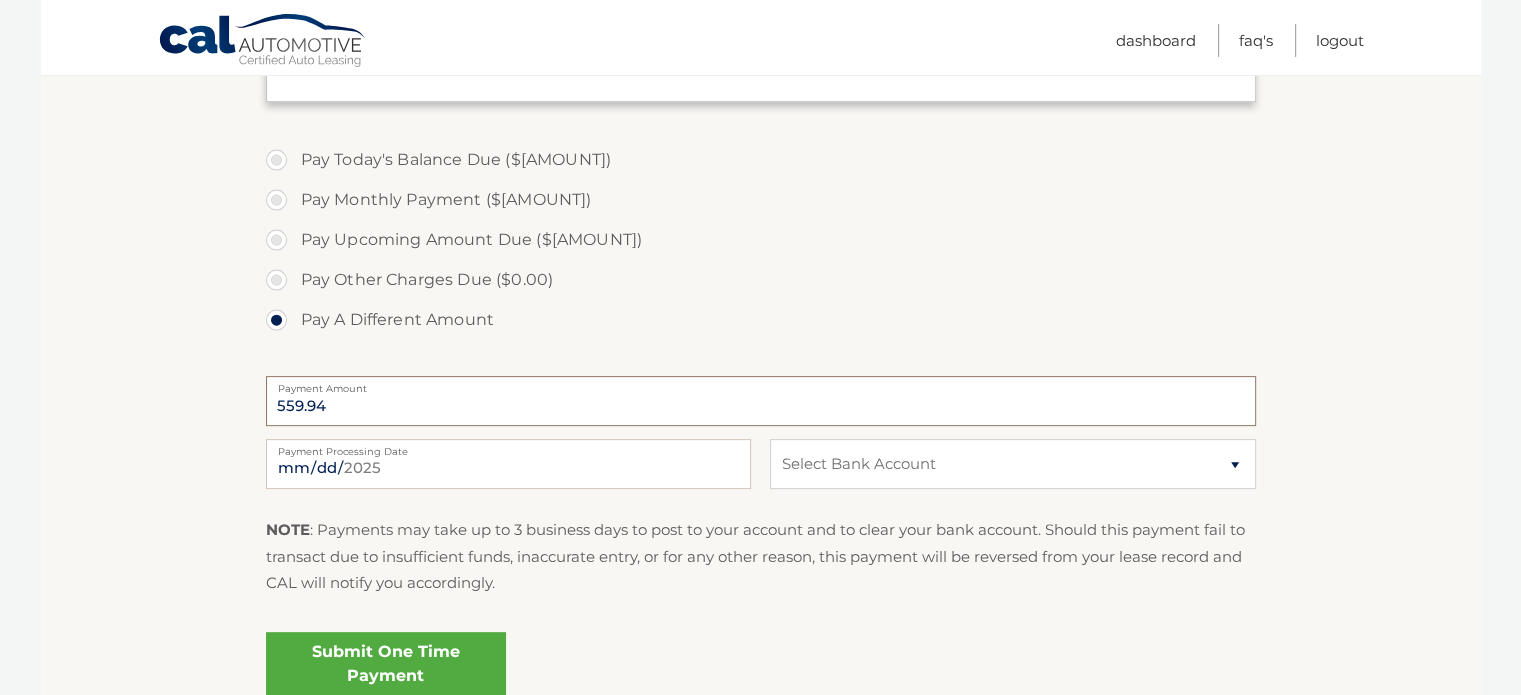 scroll, scrollTop: 677, scrollLeft: 0, axis: vertical 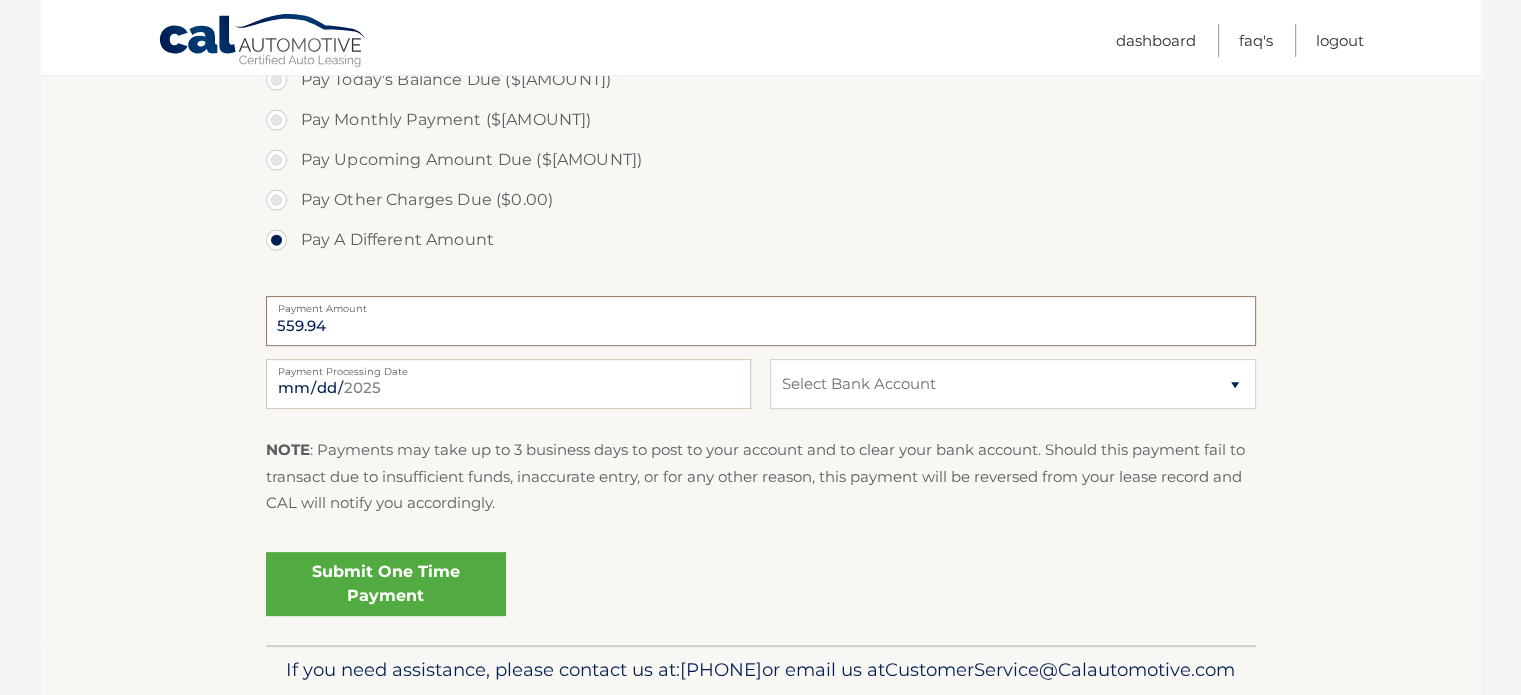 type on "559.94" 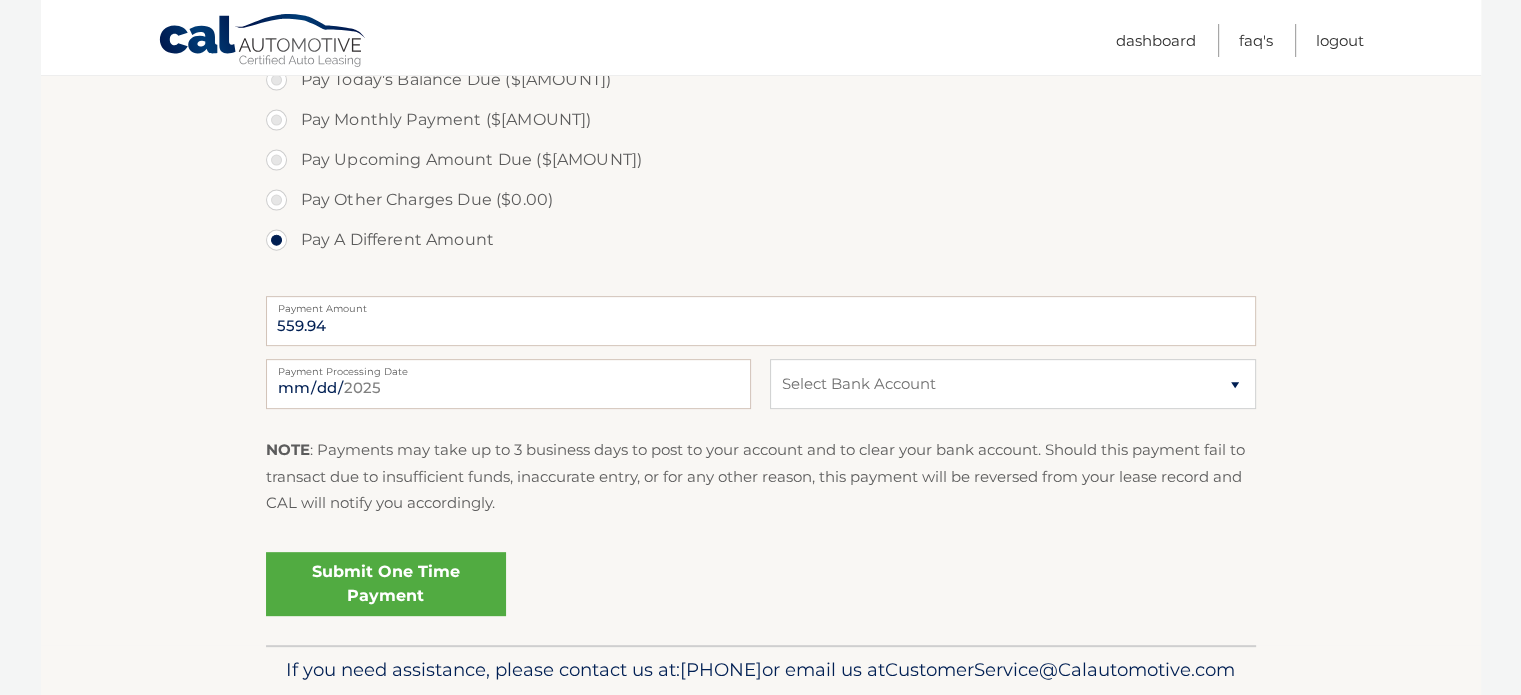 click on "Submit One Time Payment" at bounding box center [386, 584] 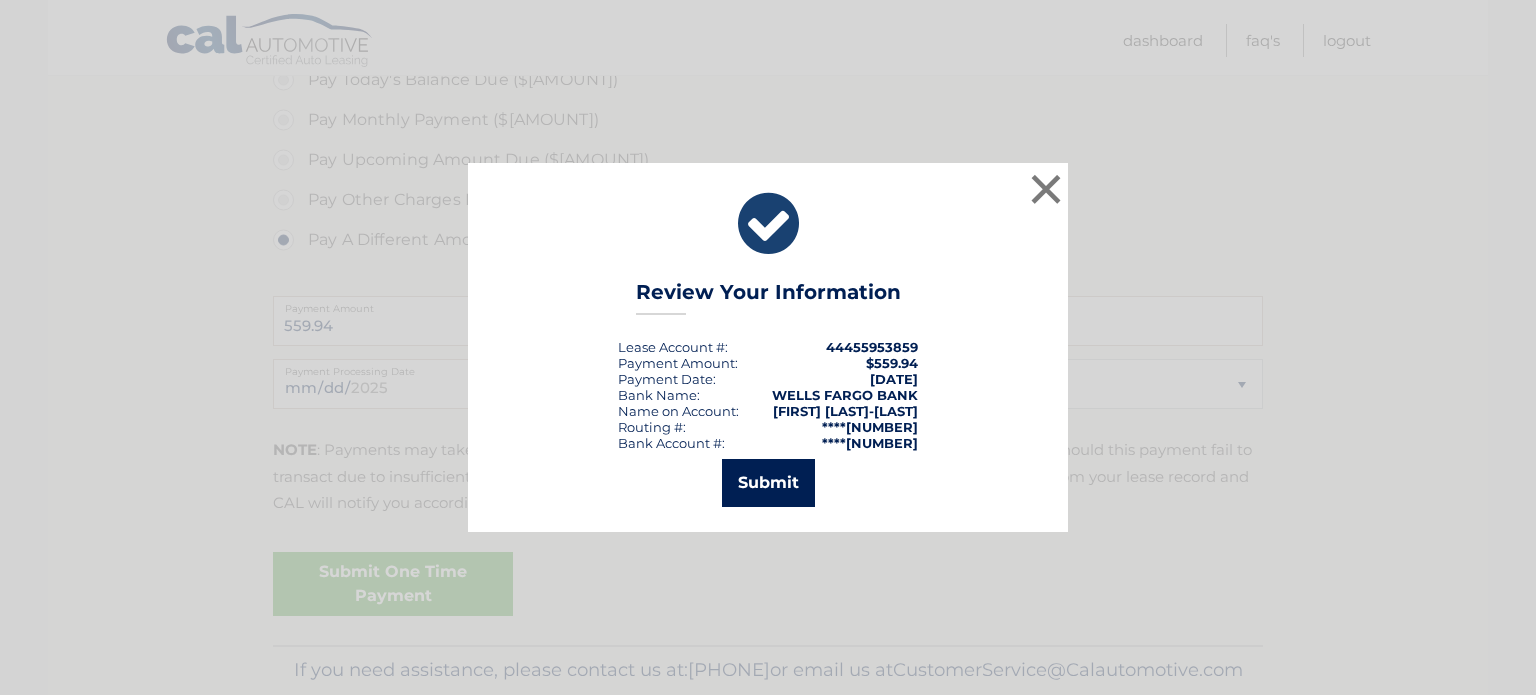 click on "Submit" at bounding box center [768, 483] 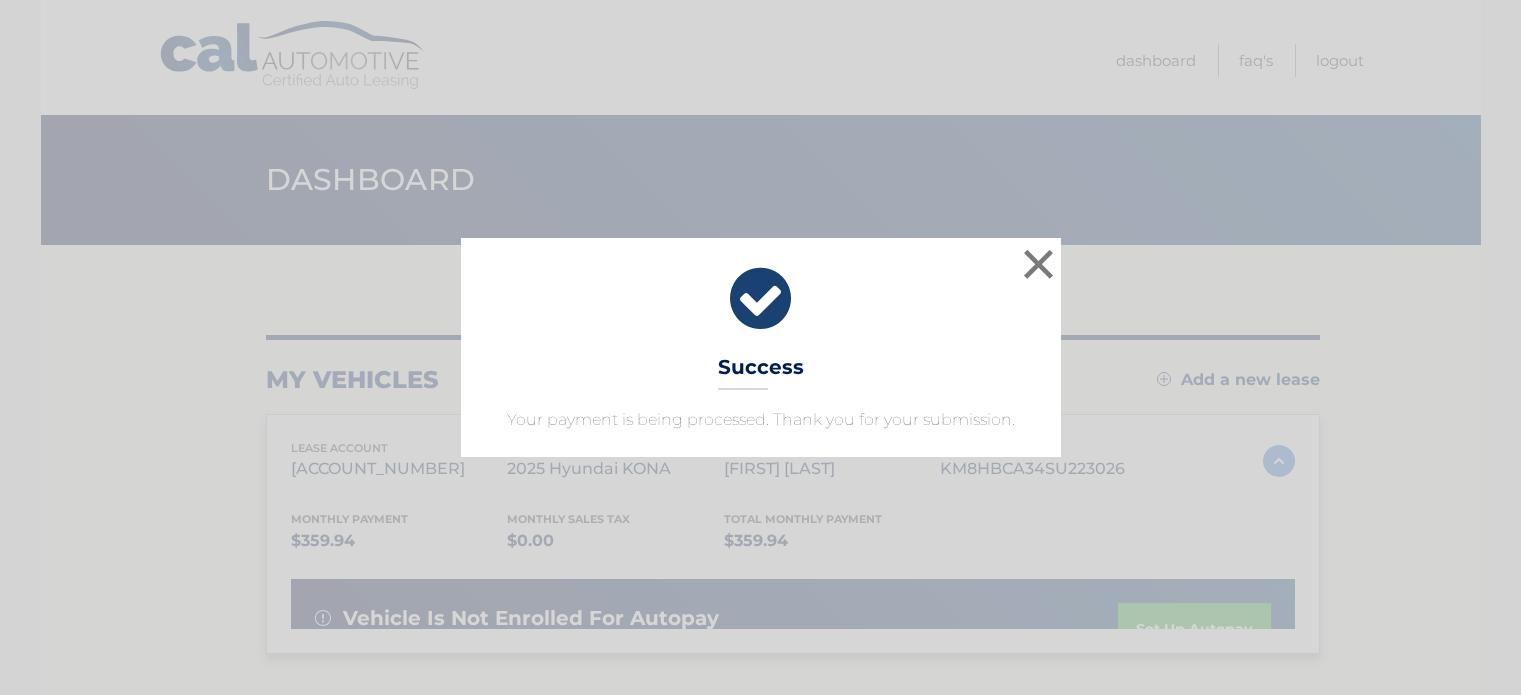 scroll, scrollTop: 0, scrollLeft: 0, axis: both 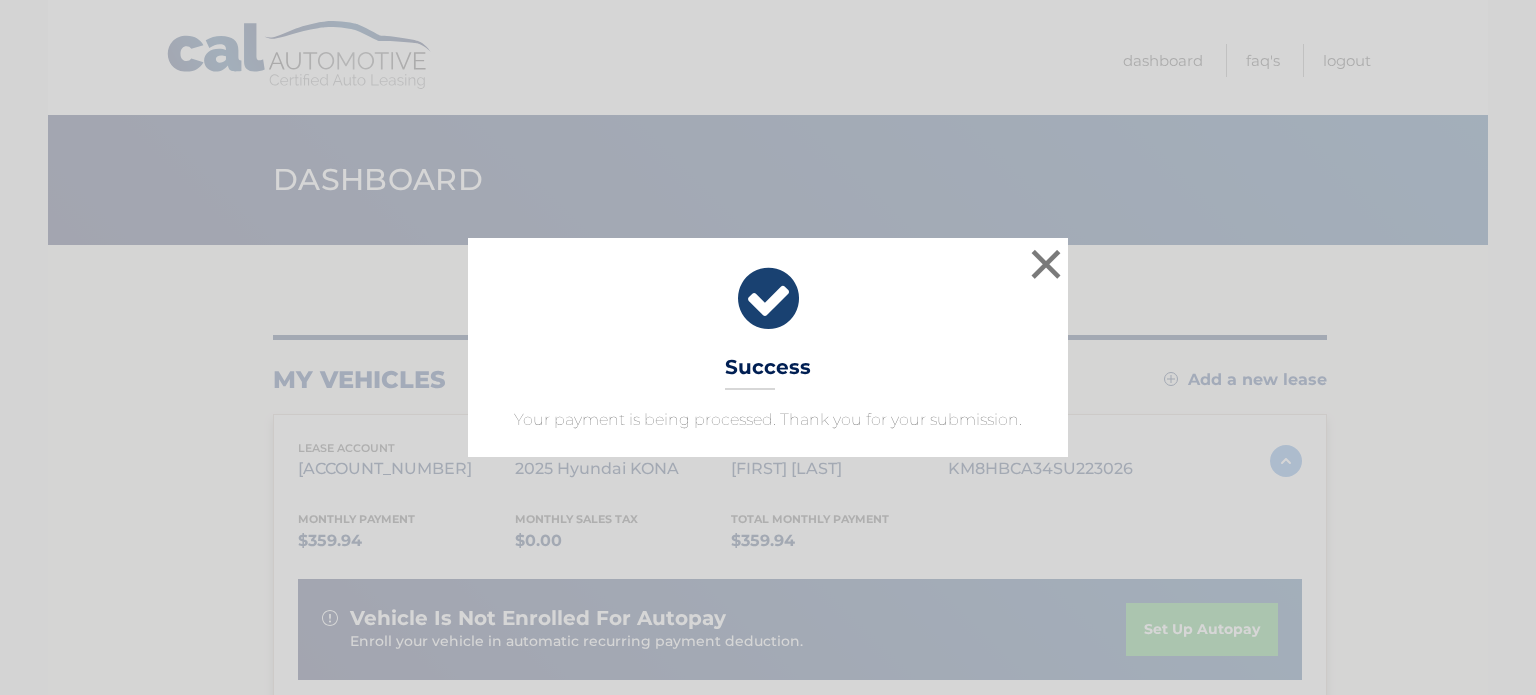 click on "×
Success
Your payment is being processed. Thank you for your submission." at bounding box center [768, 347] 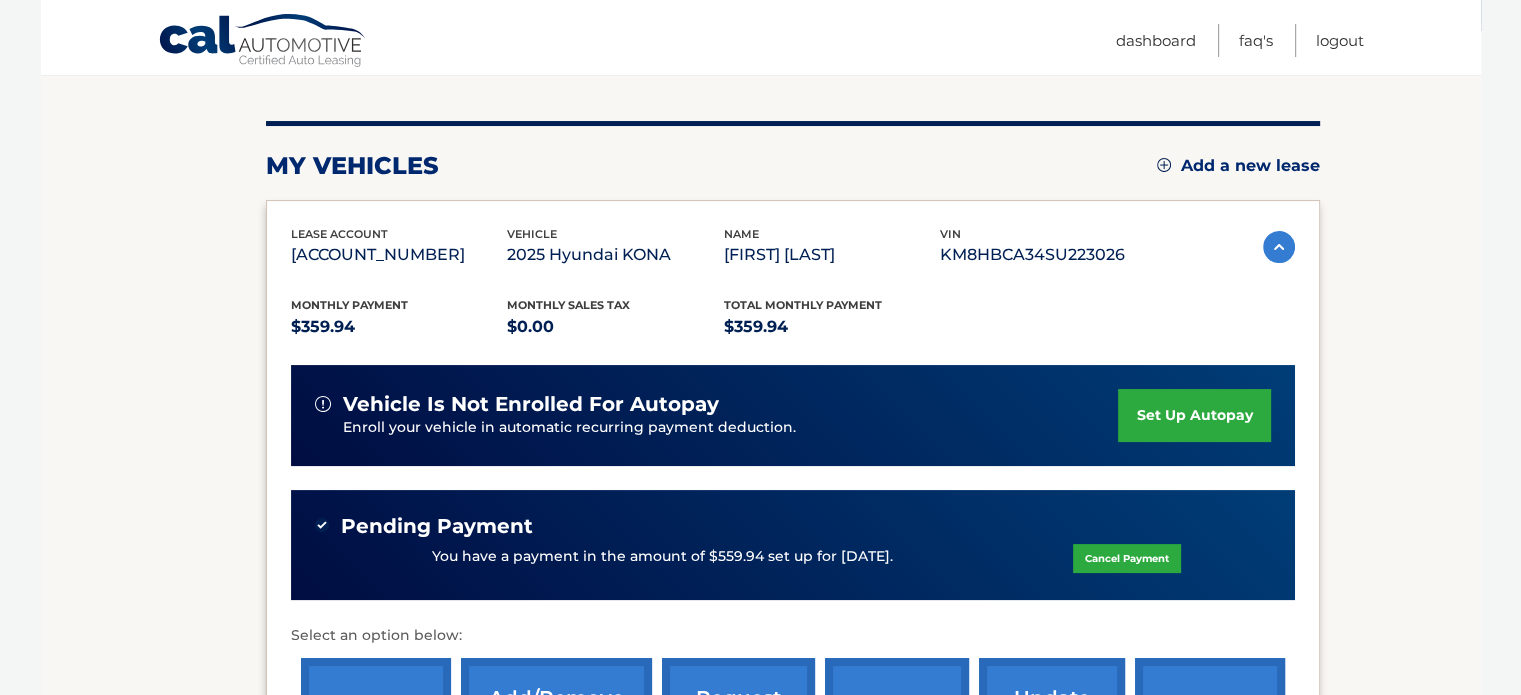 scroll, scrollTop: 217, scrollLeft: 0, axis: vertical 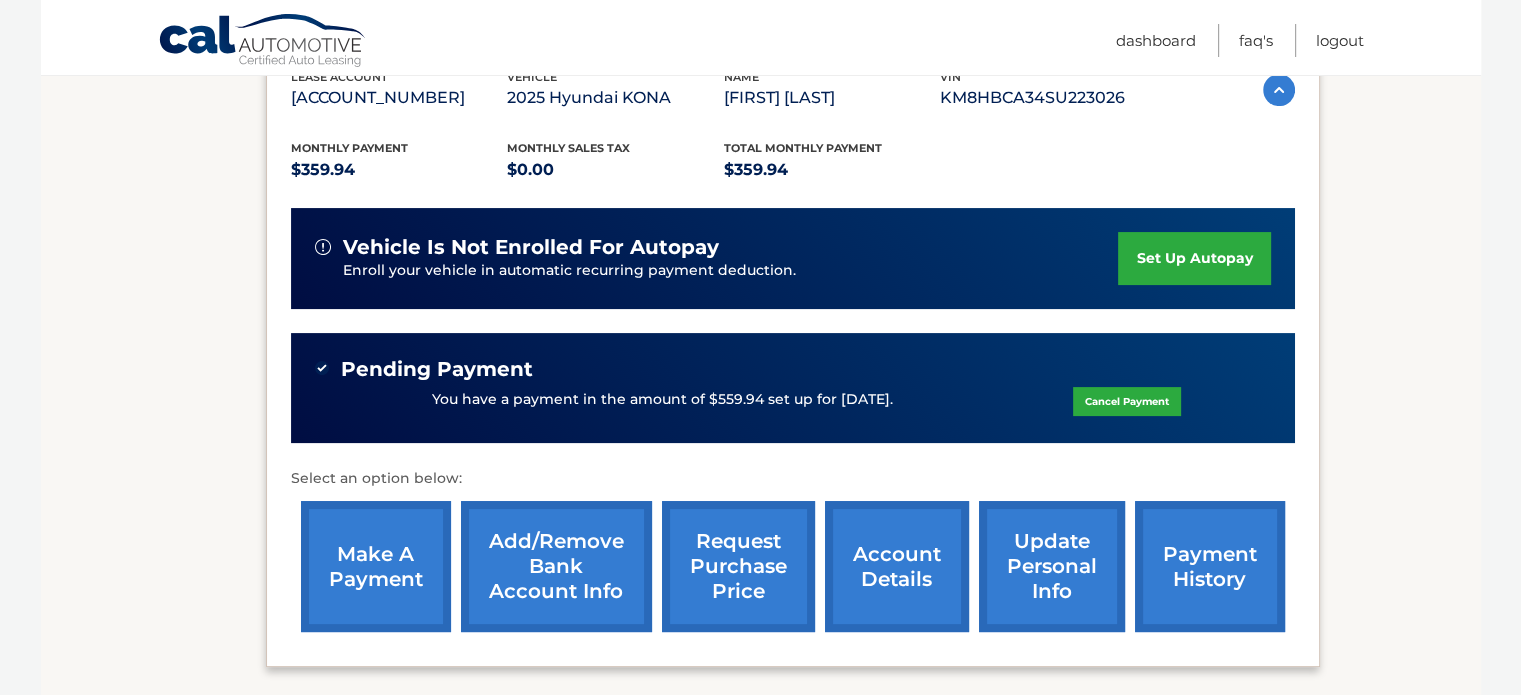 click on "You have a payment in the amount of $559.94 set up for [DATE]." at bounding box center (662, 400) 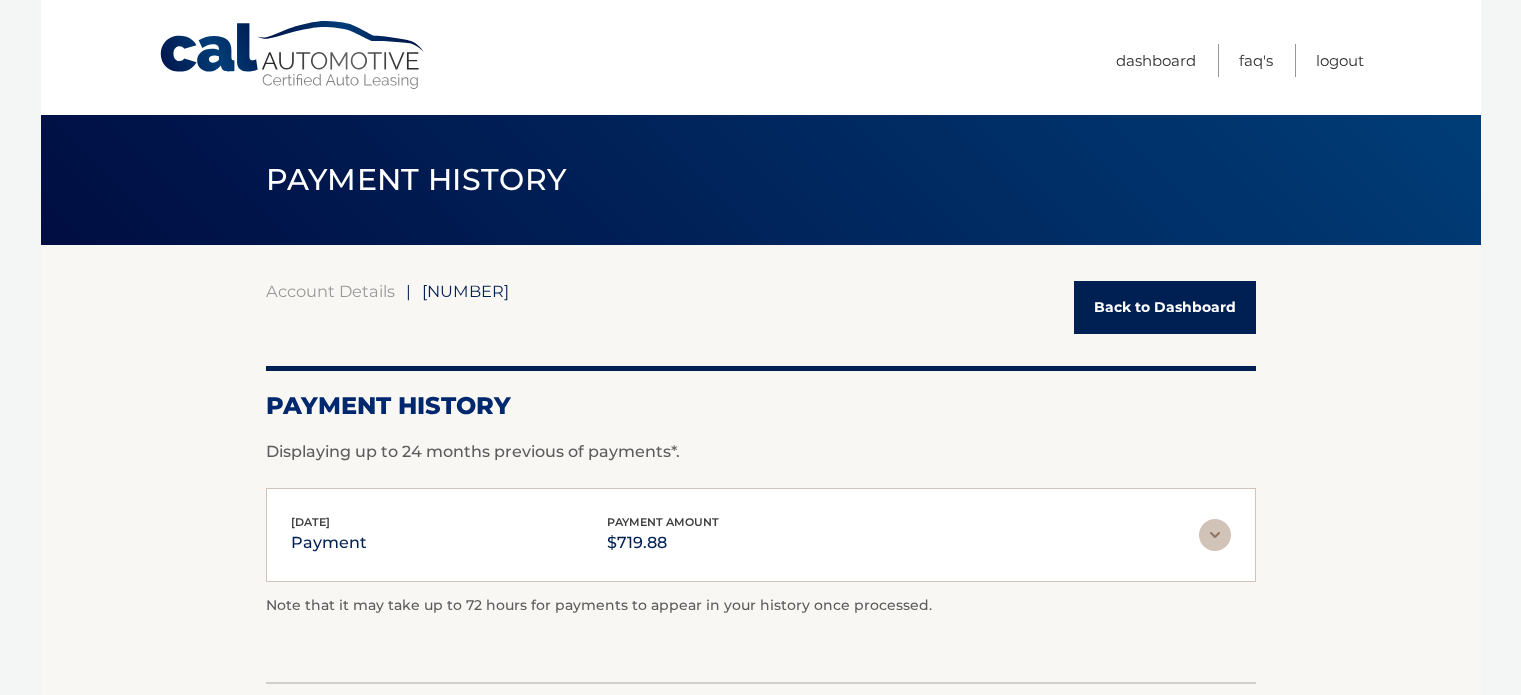 scroll, scrollTop: 0, scrollLeft: 0, axis: both 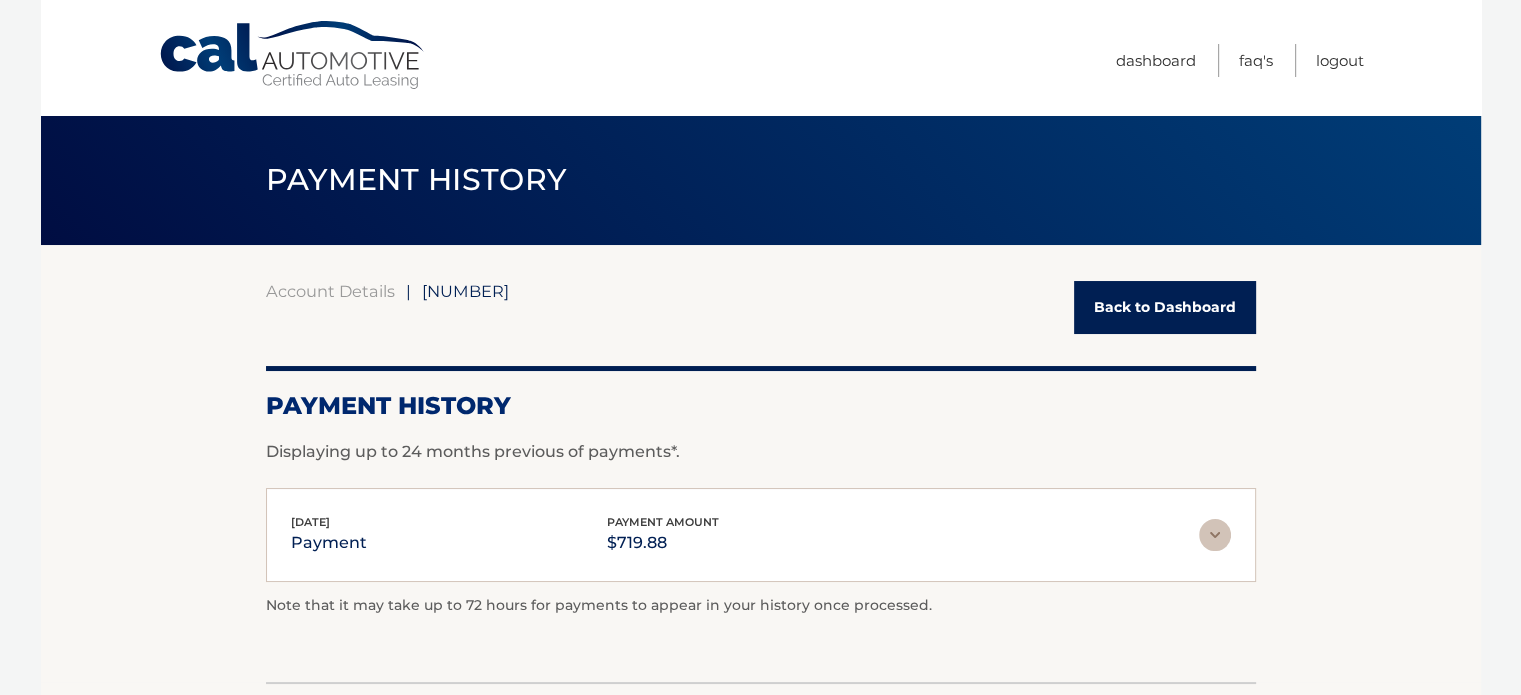 click at bounding box center (1215, 535) 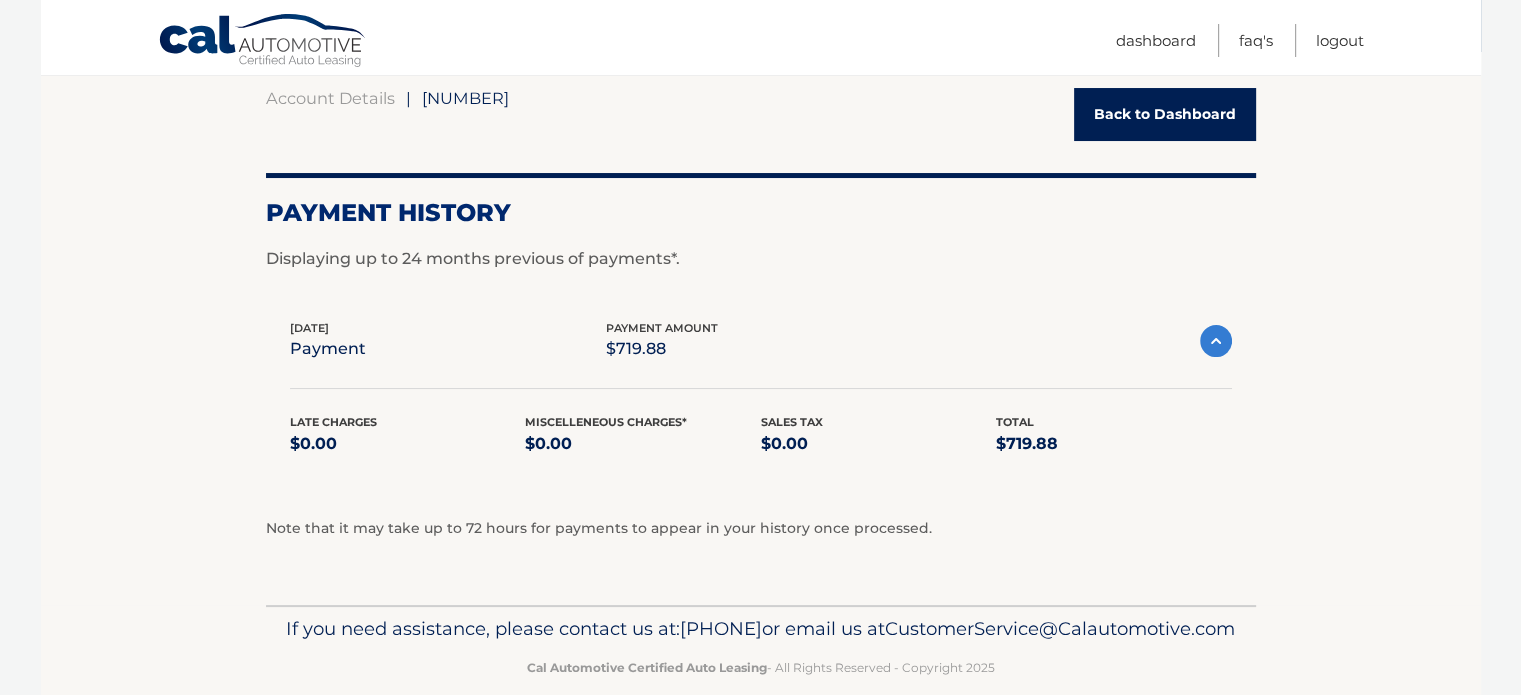 scroll, scrollTop: 200, scrollLeft: 0, axis: vertical 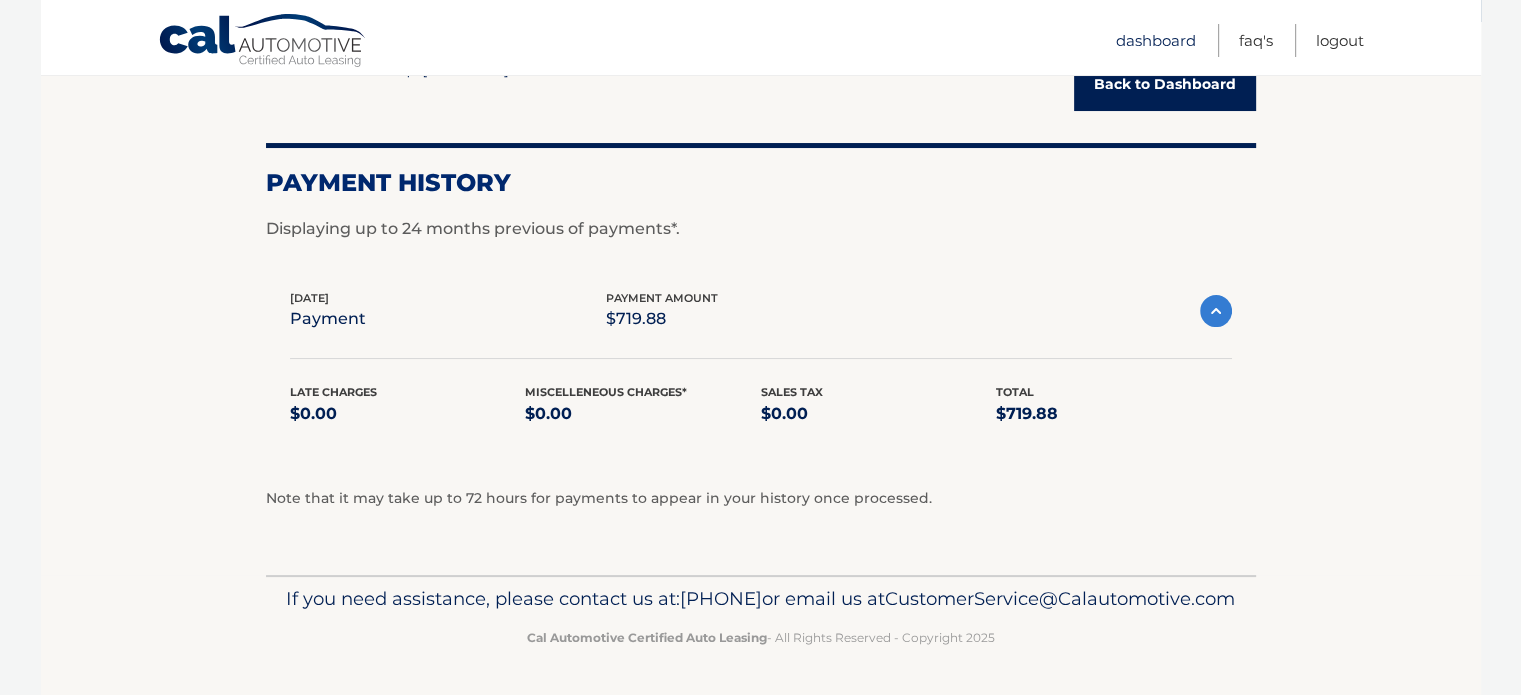 click on "Dashboard" at bounding box center [1156, 40] 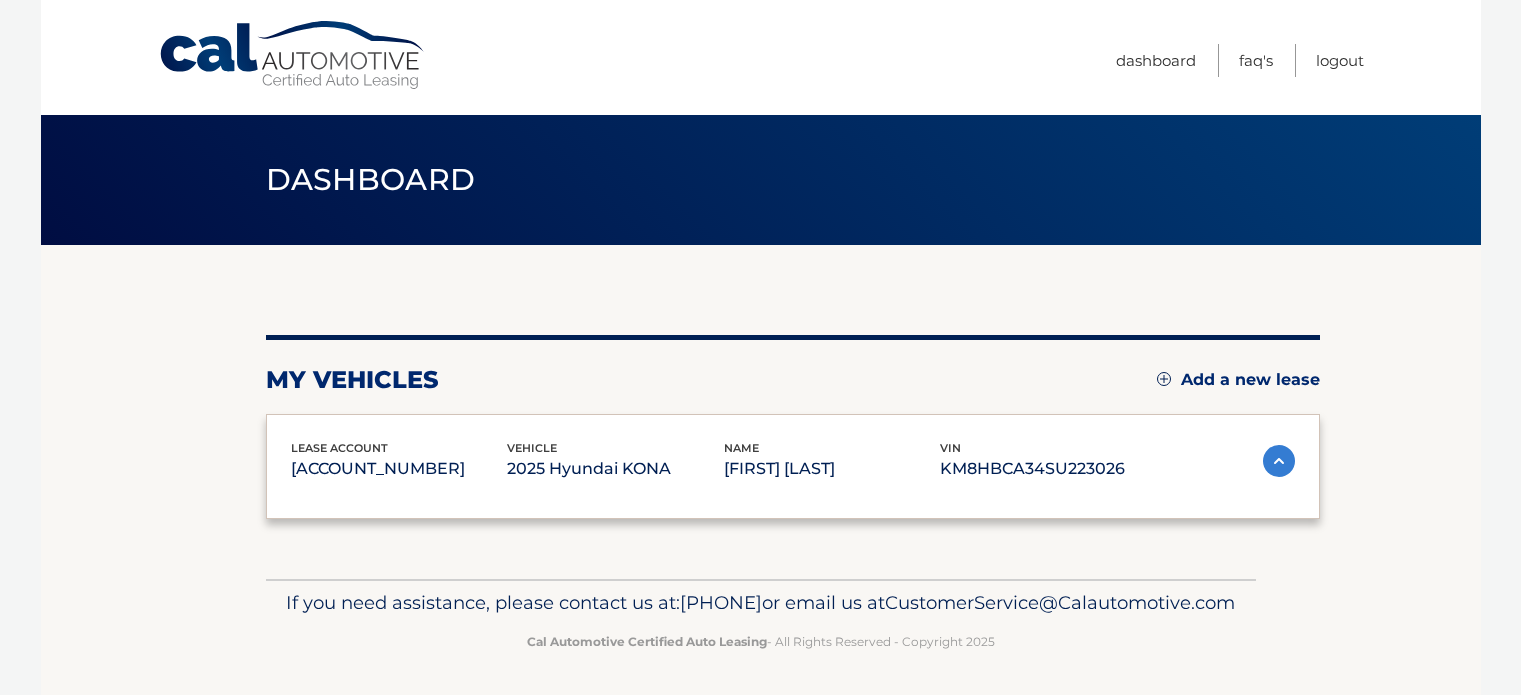 scroll, scrollTop: 0, scrollLeft: 0, axis: both 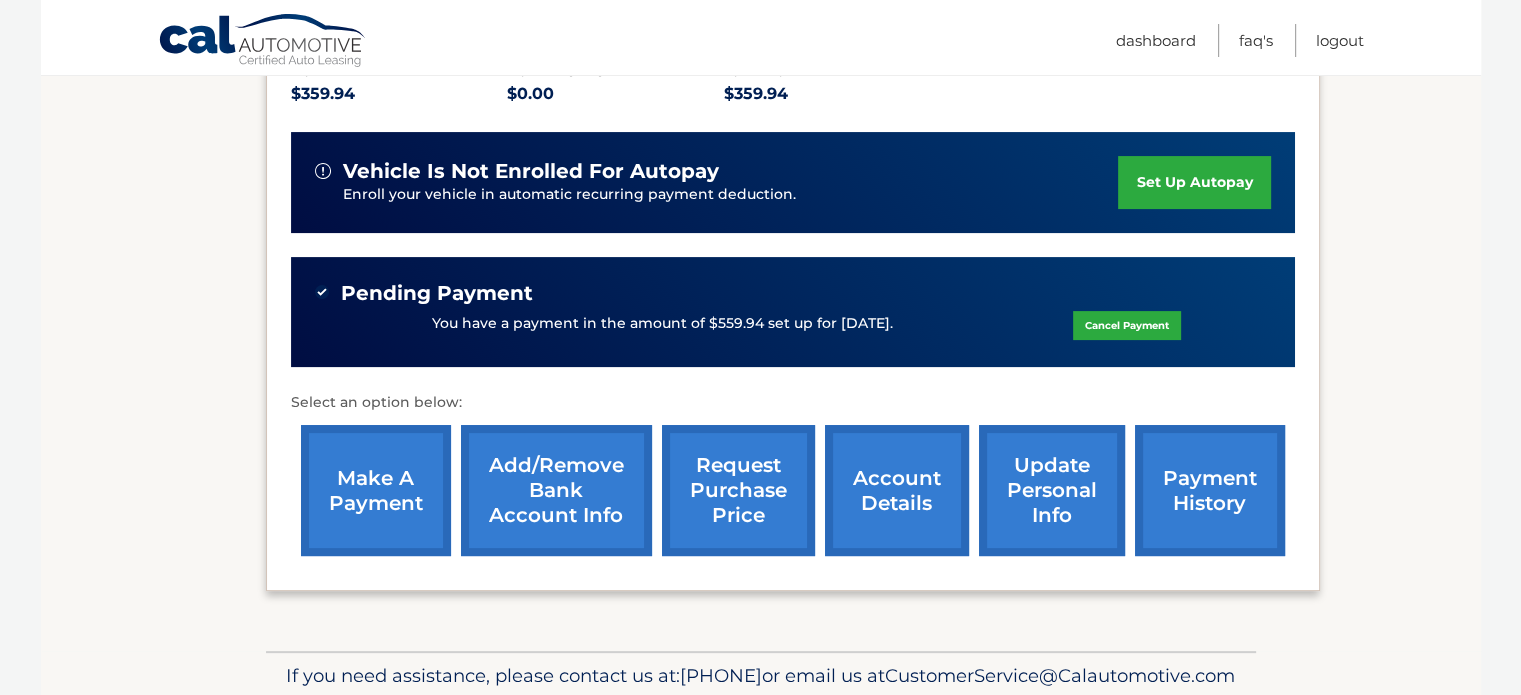 click on "update personal info" at bounding box center (1052, 490) 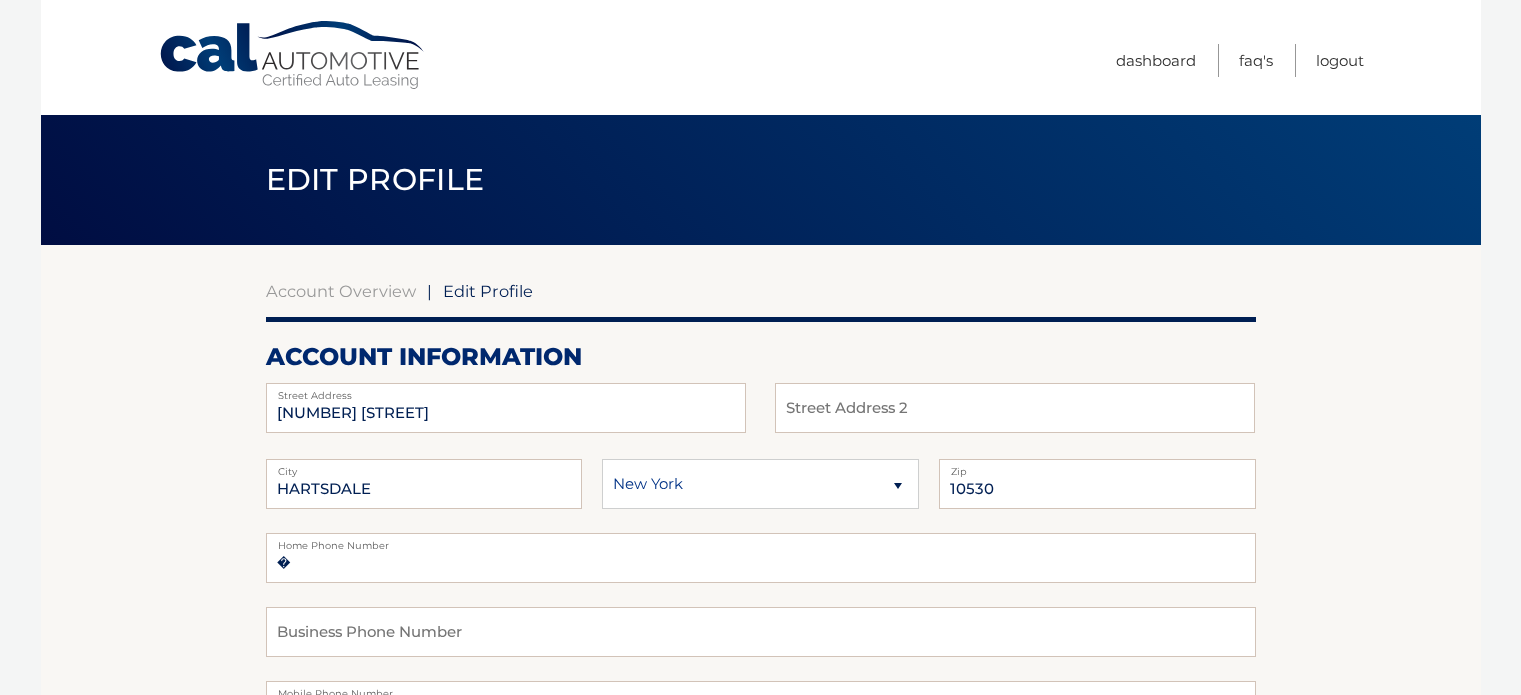 scroll, scrollTop: 0, scrollLeft: 0, axis: both 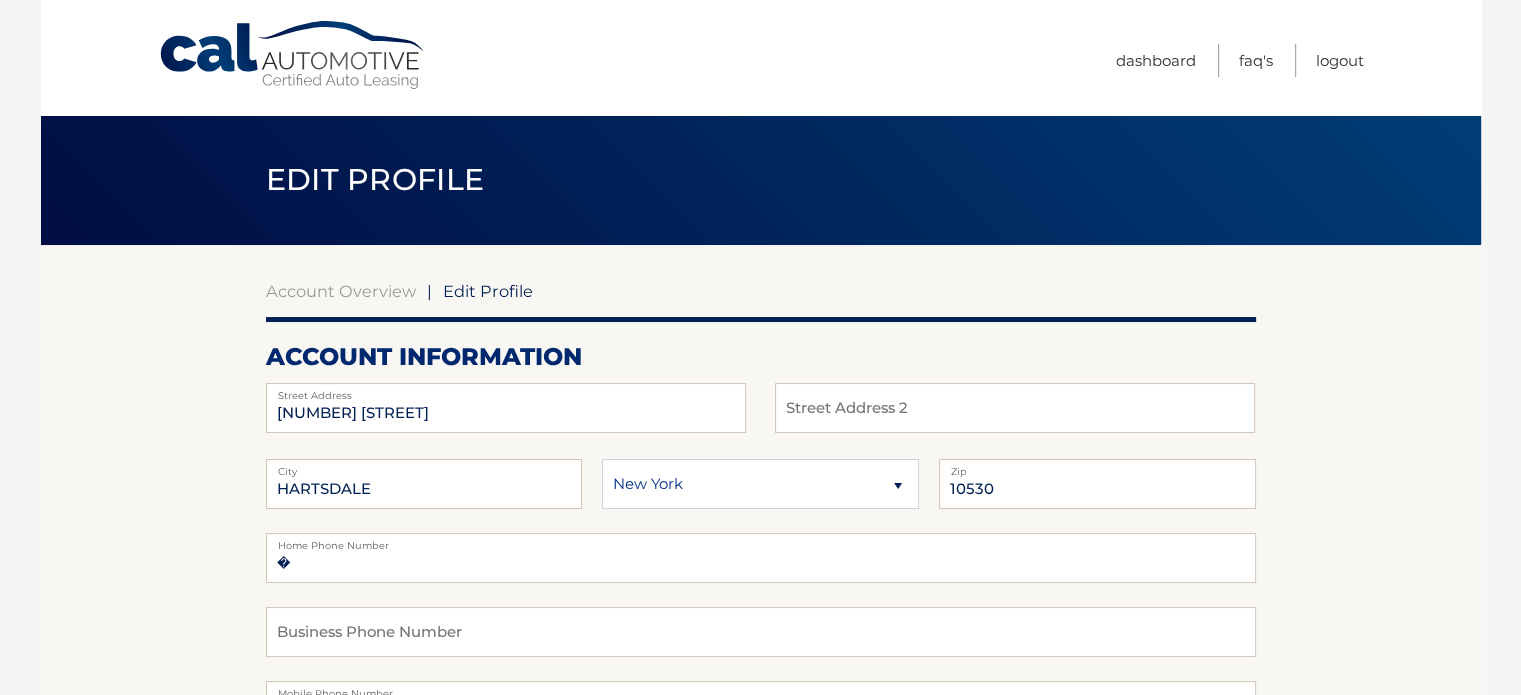 drag, startPoint x: 0, startPoint y: 0, endPoint x: 1412, endPoint y: 439, distance: 1478.67 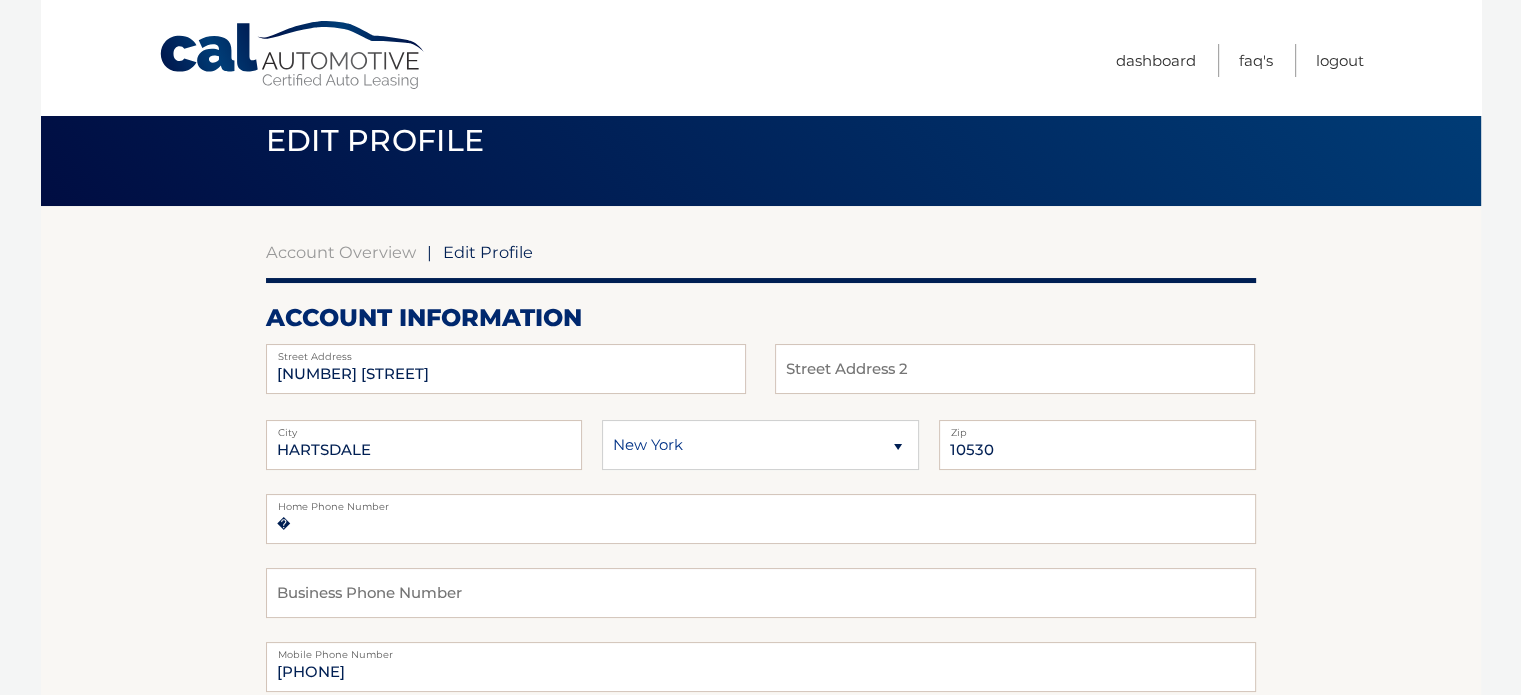 scroll, scrollTop: 0, scrollLeft: 0, axis: both 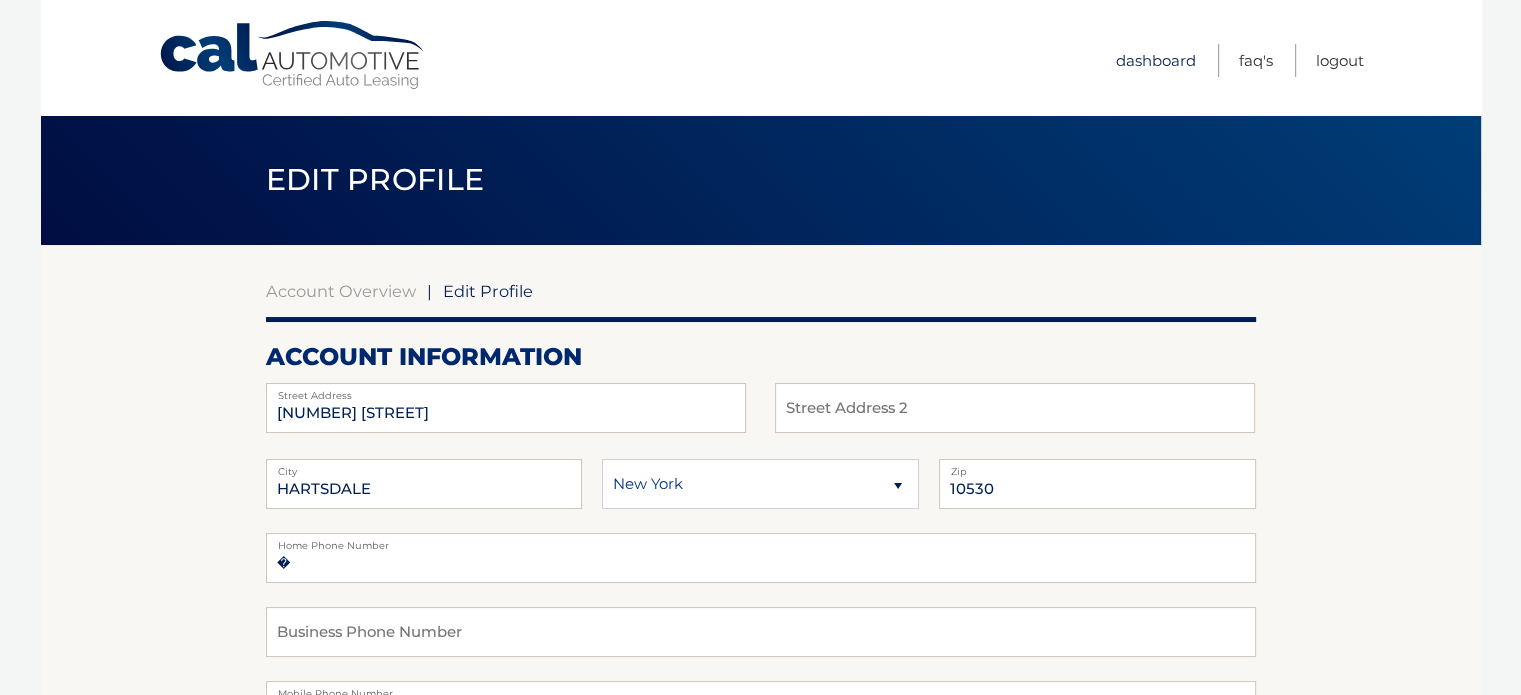 click on "Dashboard" at bounding box center [1156, 60] 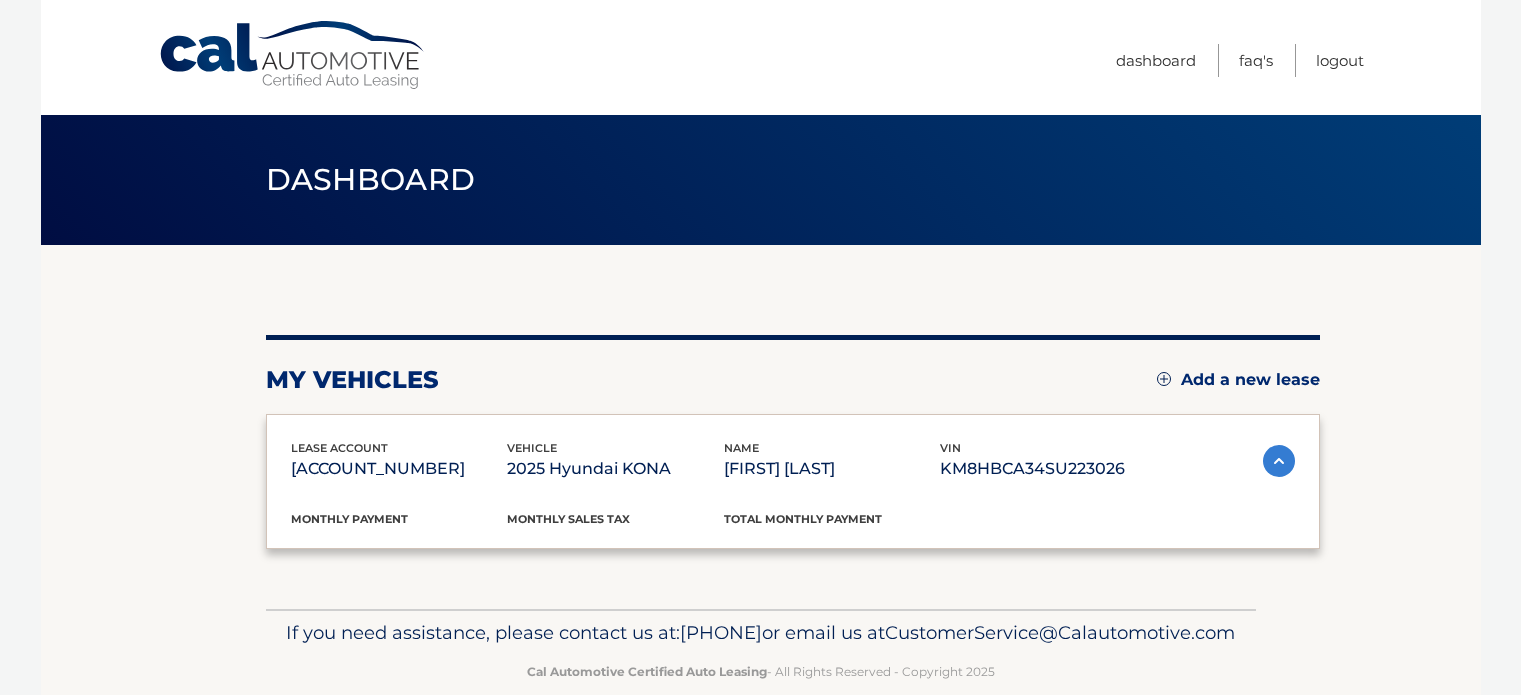 scroll, scrollTop: 0, scrollLeft: 0, axis: both 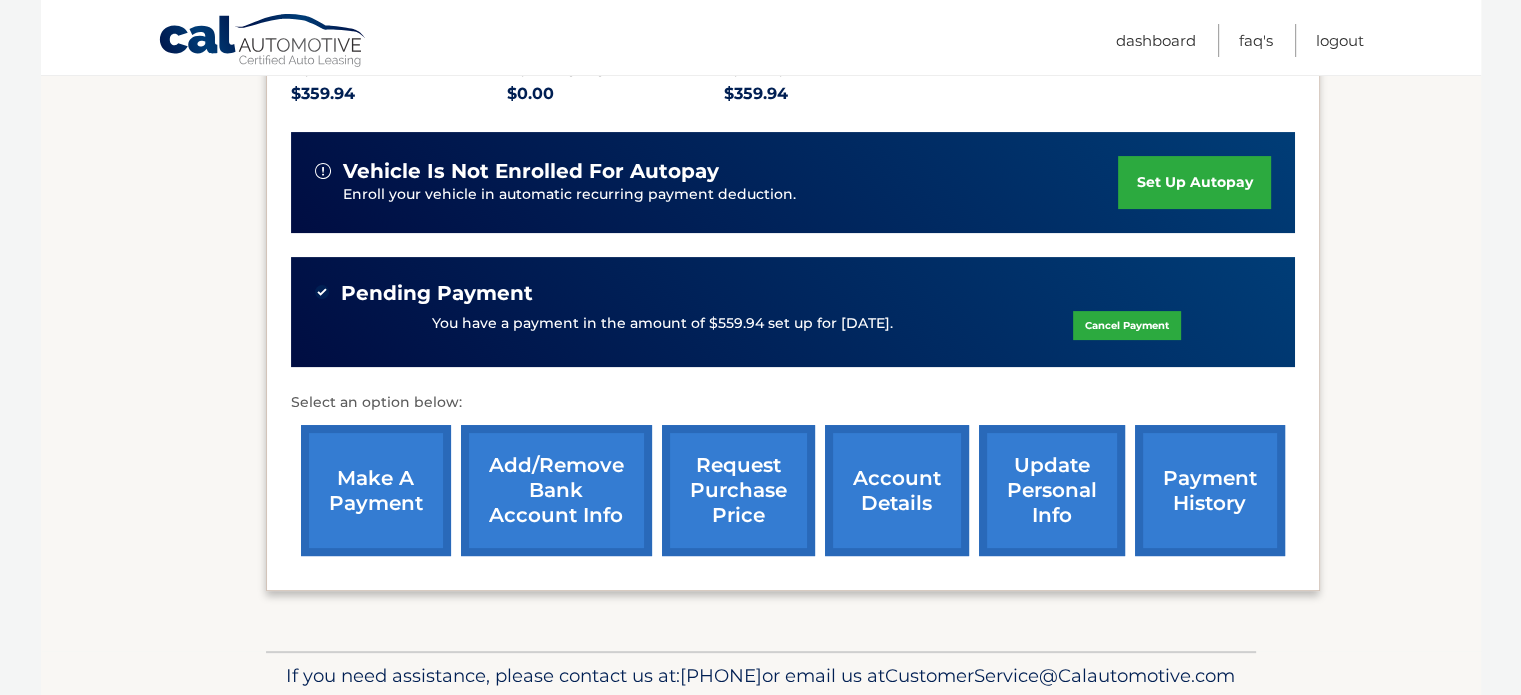 click on "Monthly Payment
$359.94
Monthly sales Tax
$0.00
Total Monthly Payment
$359.94
vehicle is not enrolled for autopay
Enroll your vehicle in automatic recurring payment deduction.
set up autopay
Pending Payment
You have a payment in the amount of $559.94 set up for 8/5/2025.
Cancel Payment
Select an option below:
make a payment" at bounding box center [793, 301] 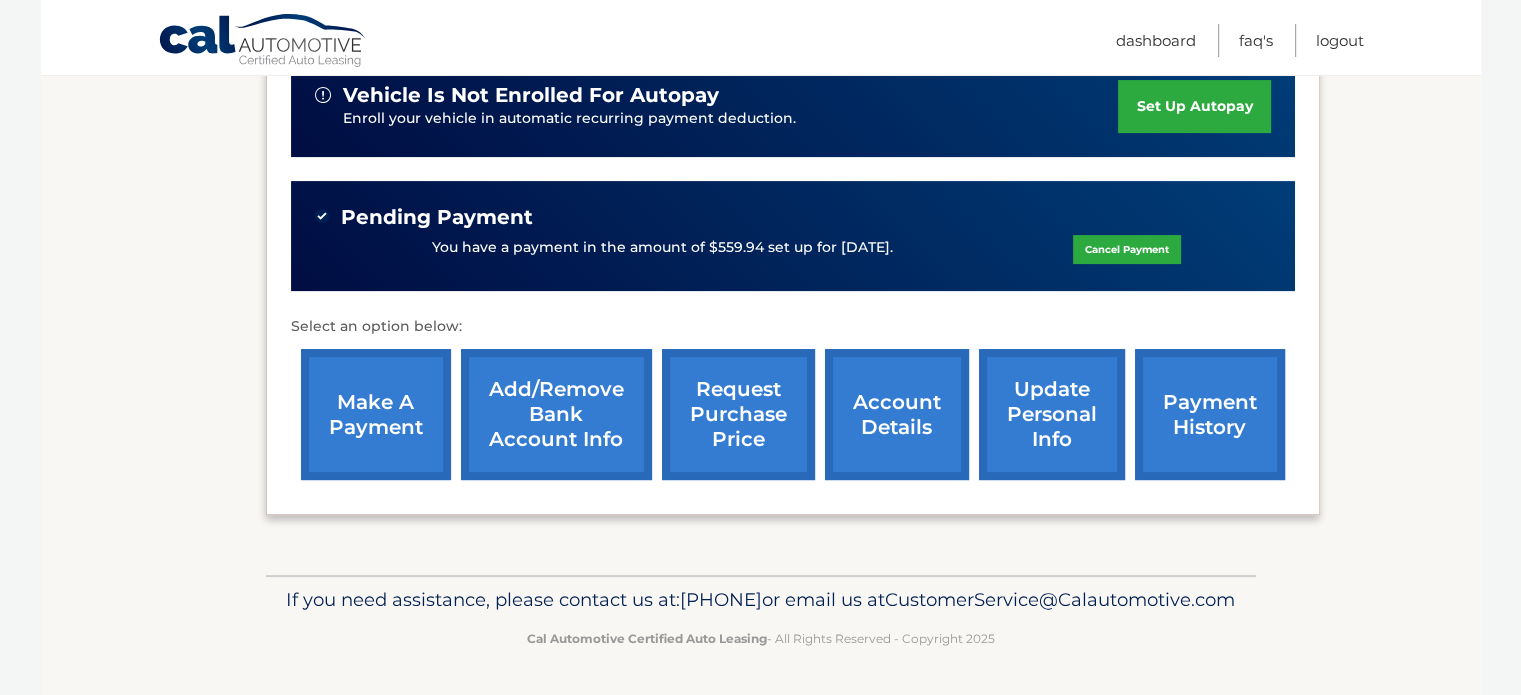 scroll, scrollTop: 580, scrollLeft: 0, axis: vertical 